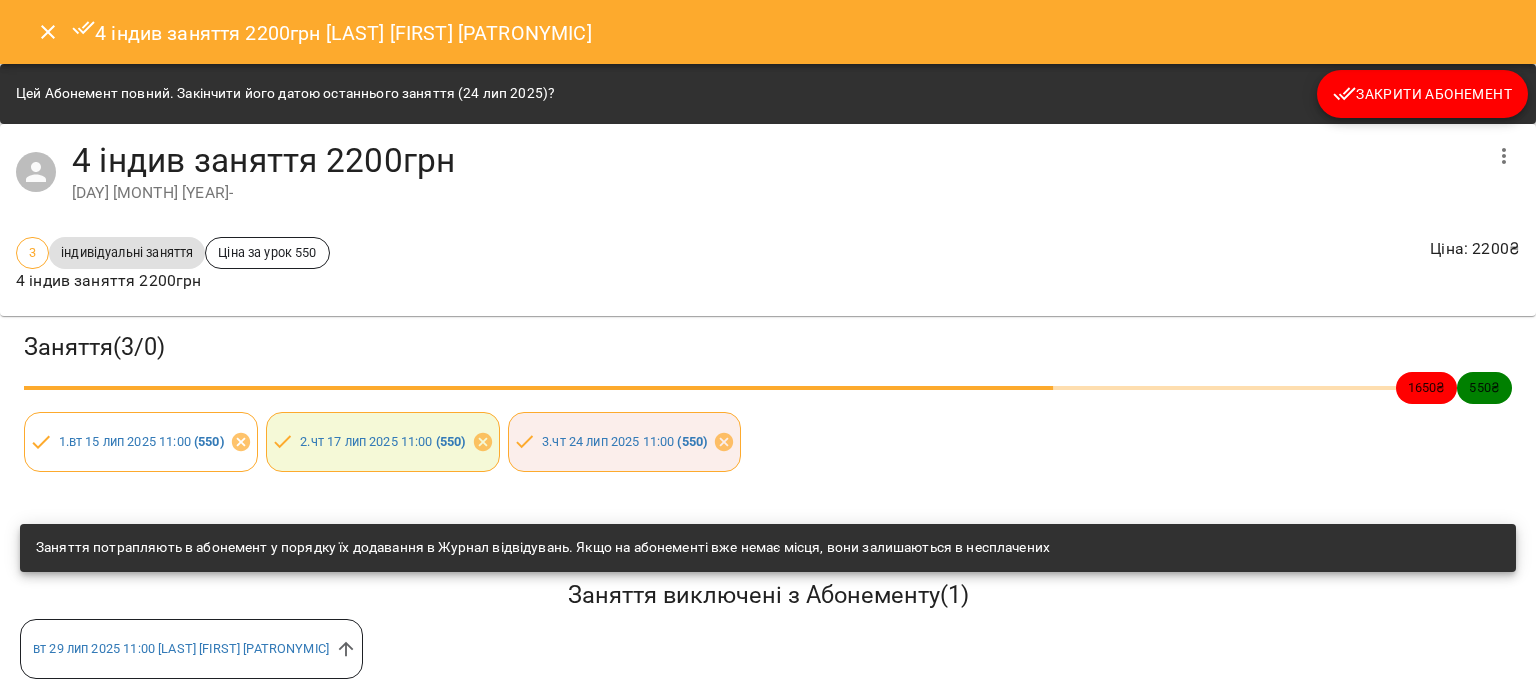 scroll, scrollTop: 0, scrollLeft: 0, axis: both 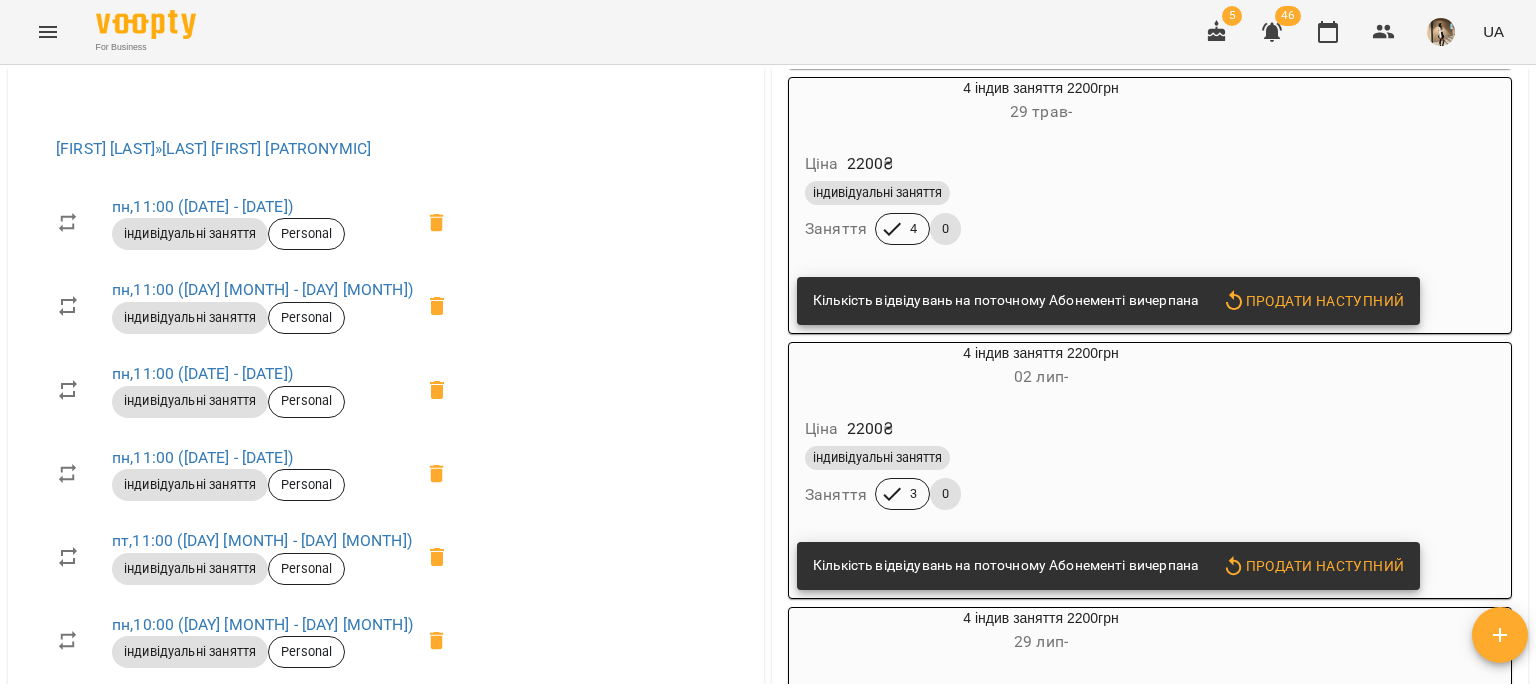 click on "For Business 5 46 UA" at bounding box center [768, 32] 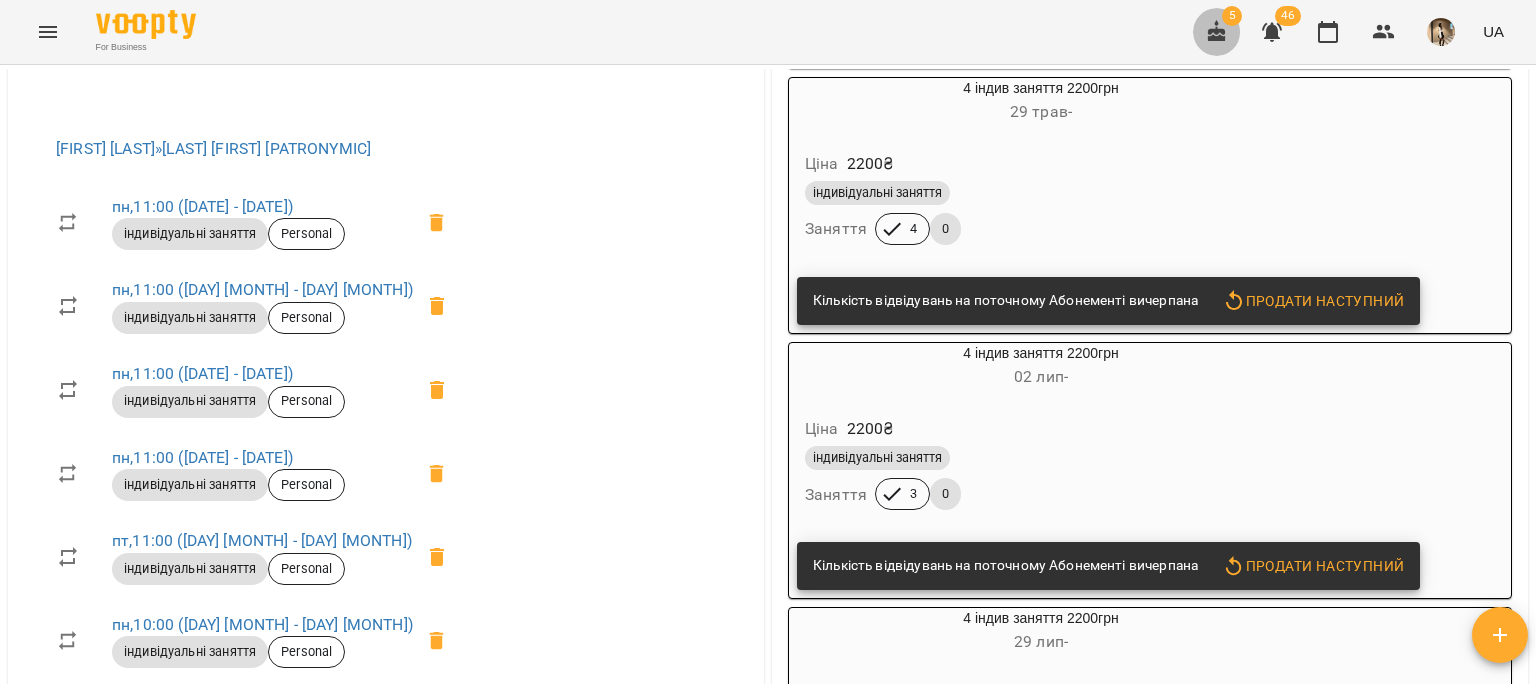 click 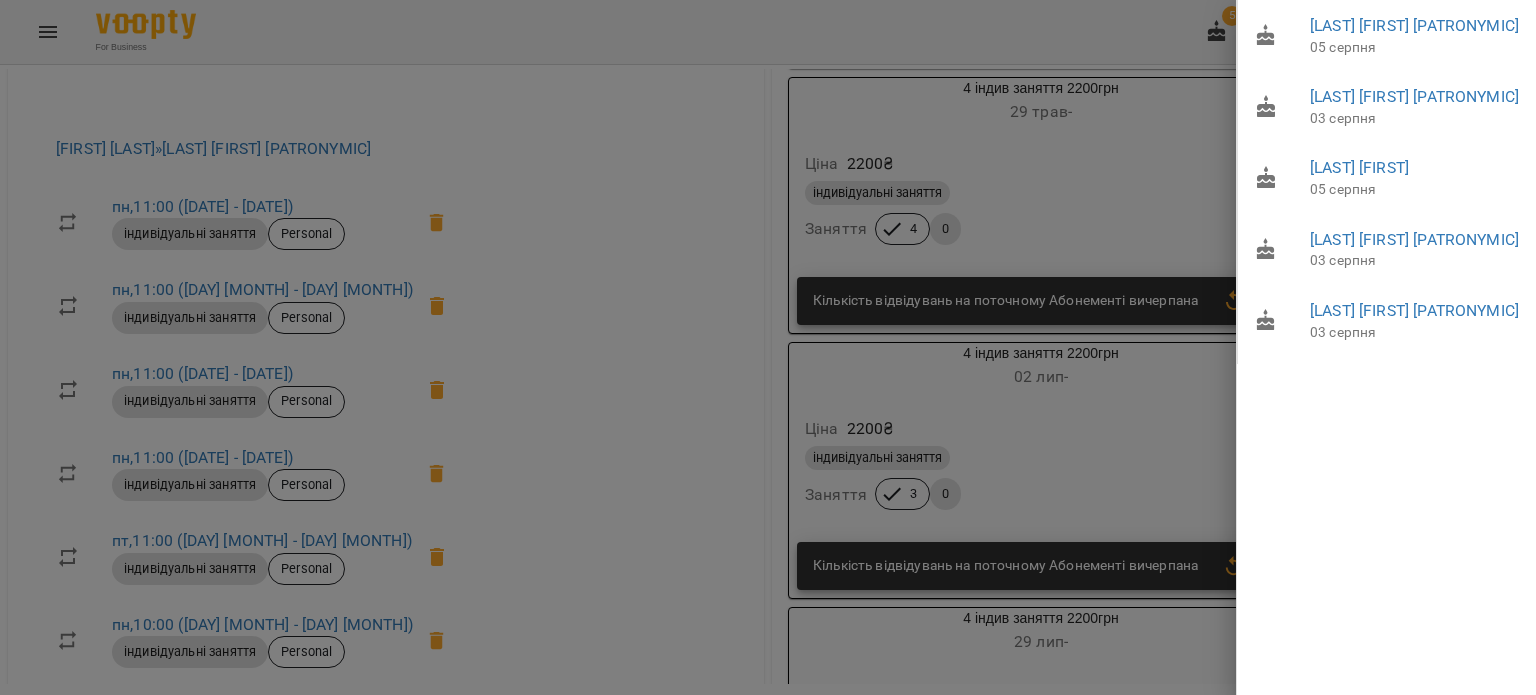 click at bounding box center [768, 347] 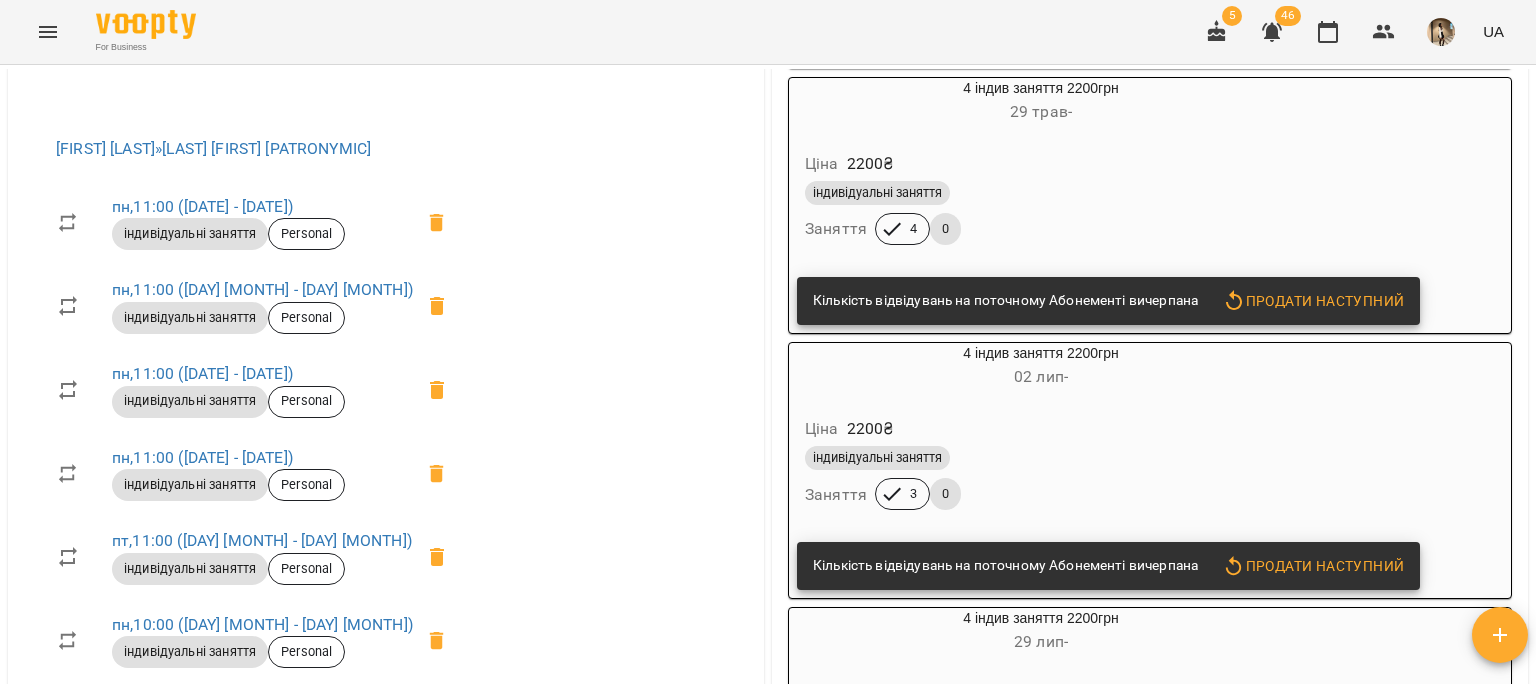 click 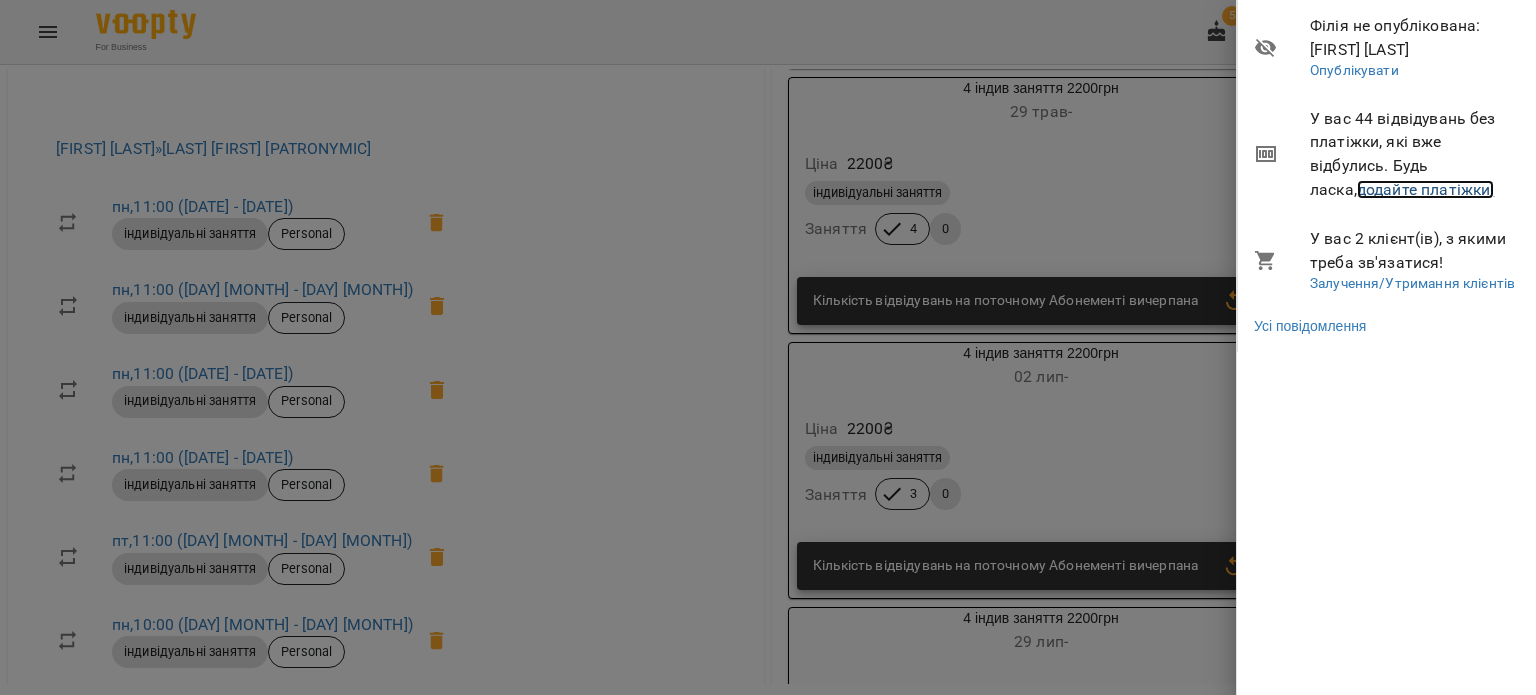 click on "додайте платіжки!" at bounding box center (1426, 189) 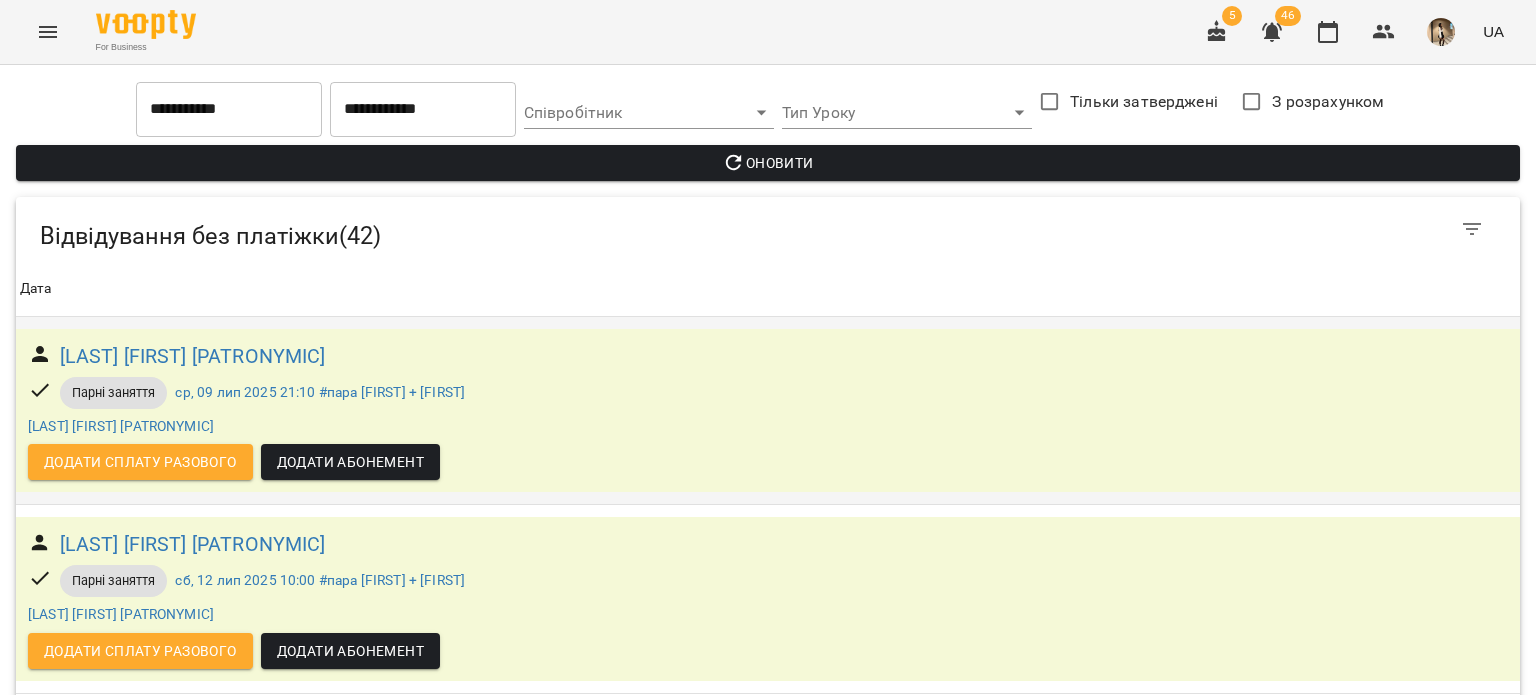 scroll, scrollTop: 215, scrollLeft: 0, axis: vertical 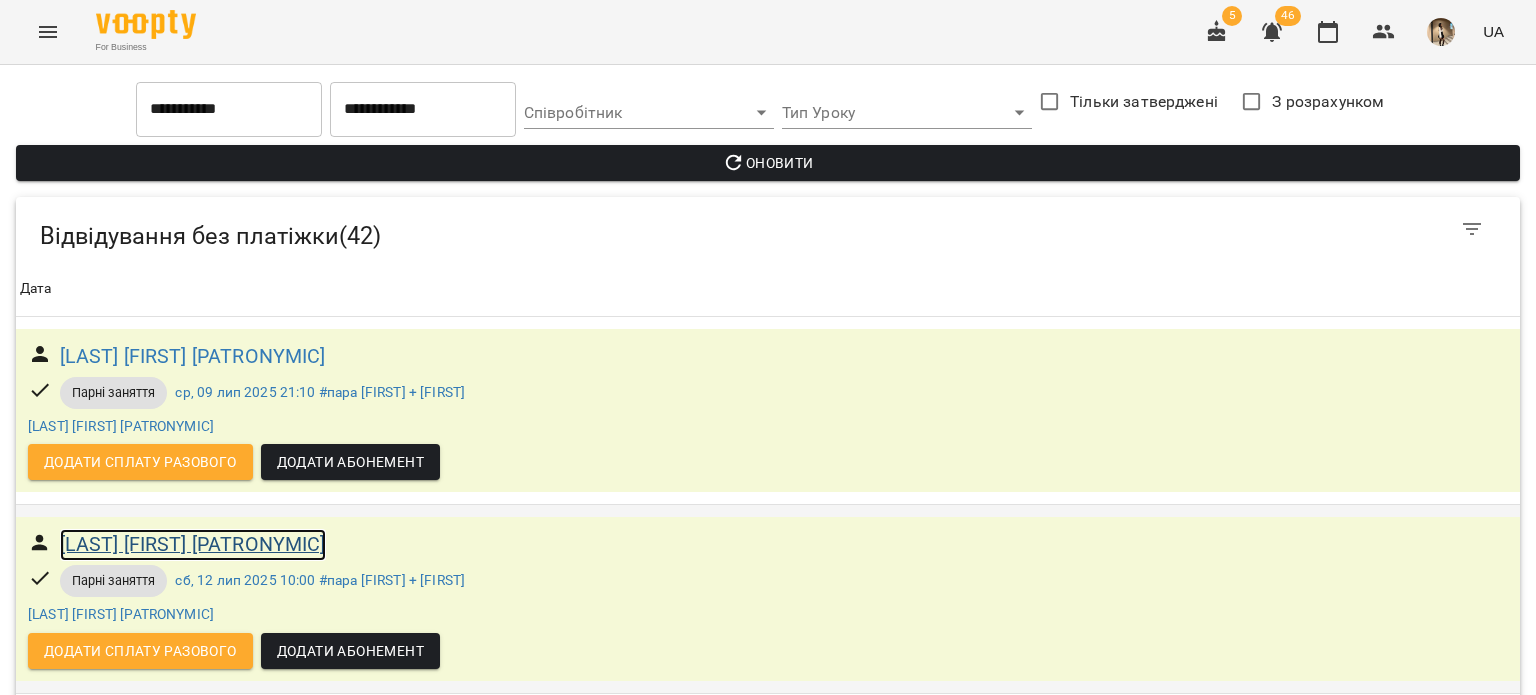 click on "[LAST] [FIRST] [PATRONYMIC]" at bounding box center [193, 544] 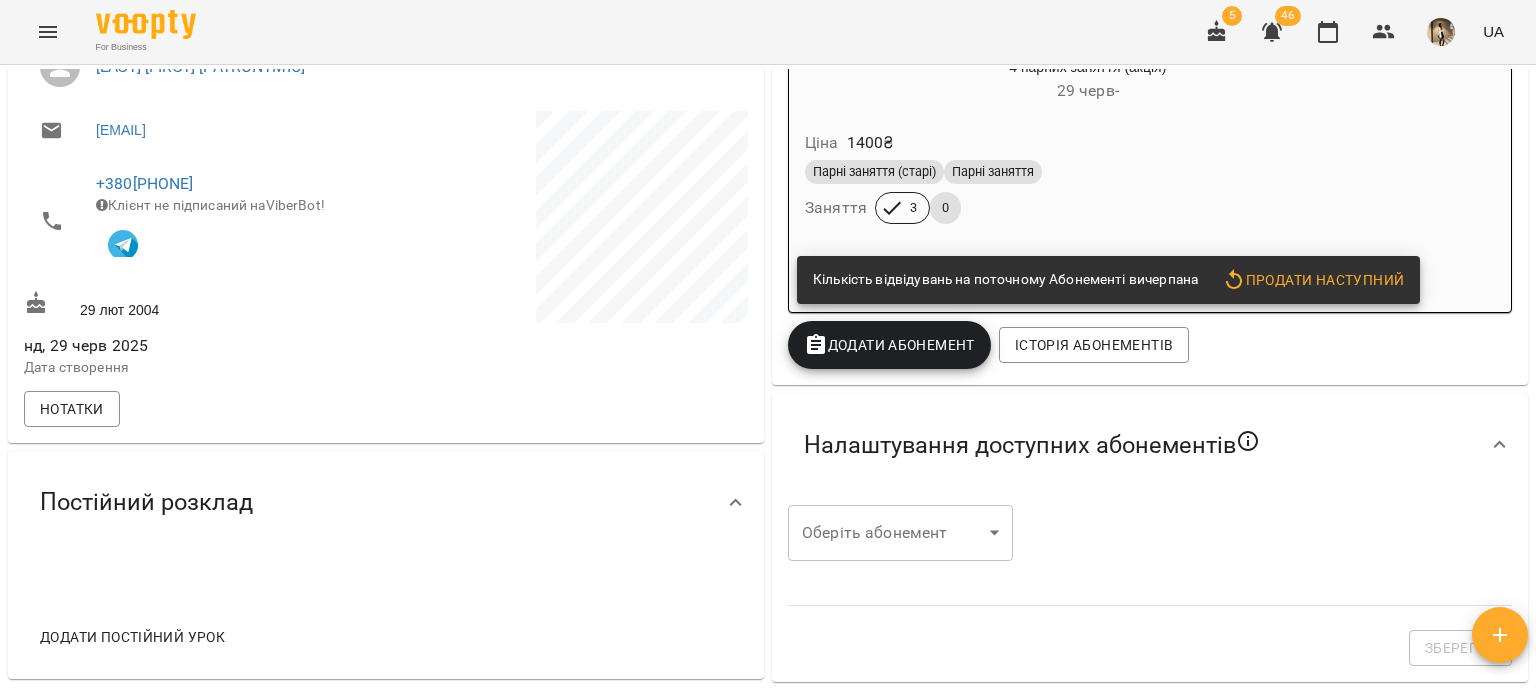 scroll, scrollTop: 0, scrollLeft: 0, axis: both 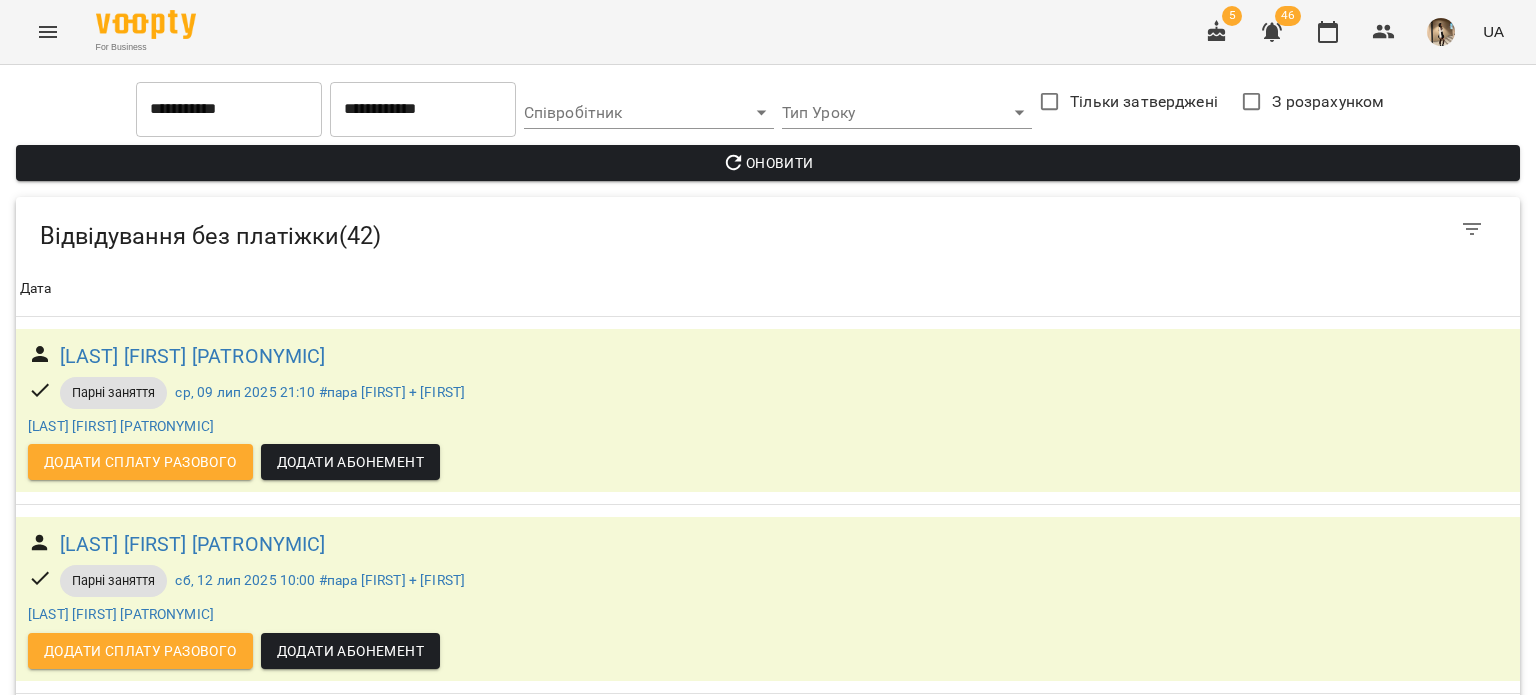 click on "Додати Абонемент" at bounding box center [350, 1968] 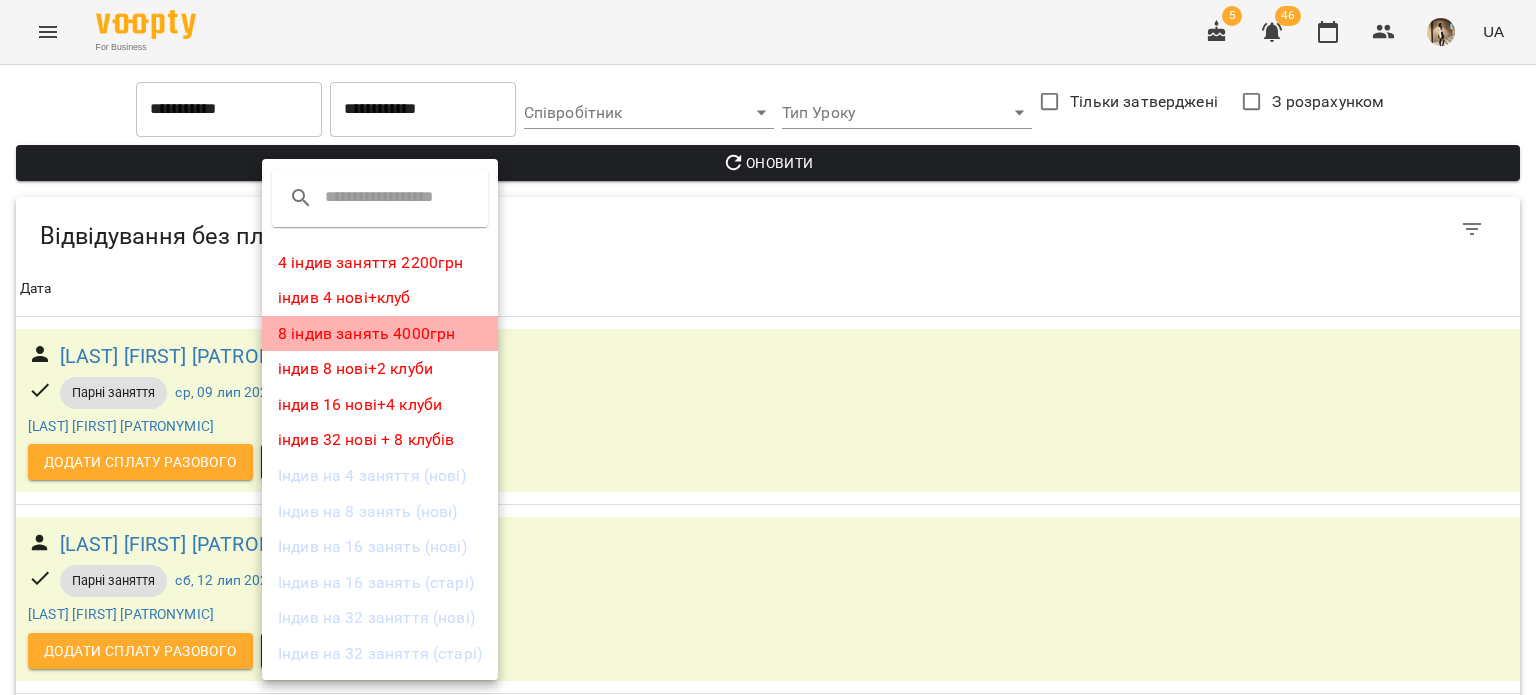 click on "8 індив занять 4000грн" at bounding box center [380, 334] 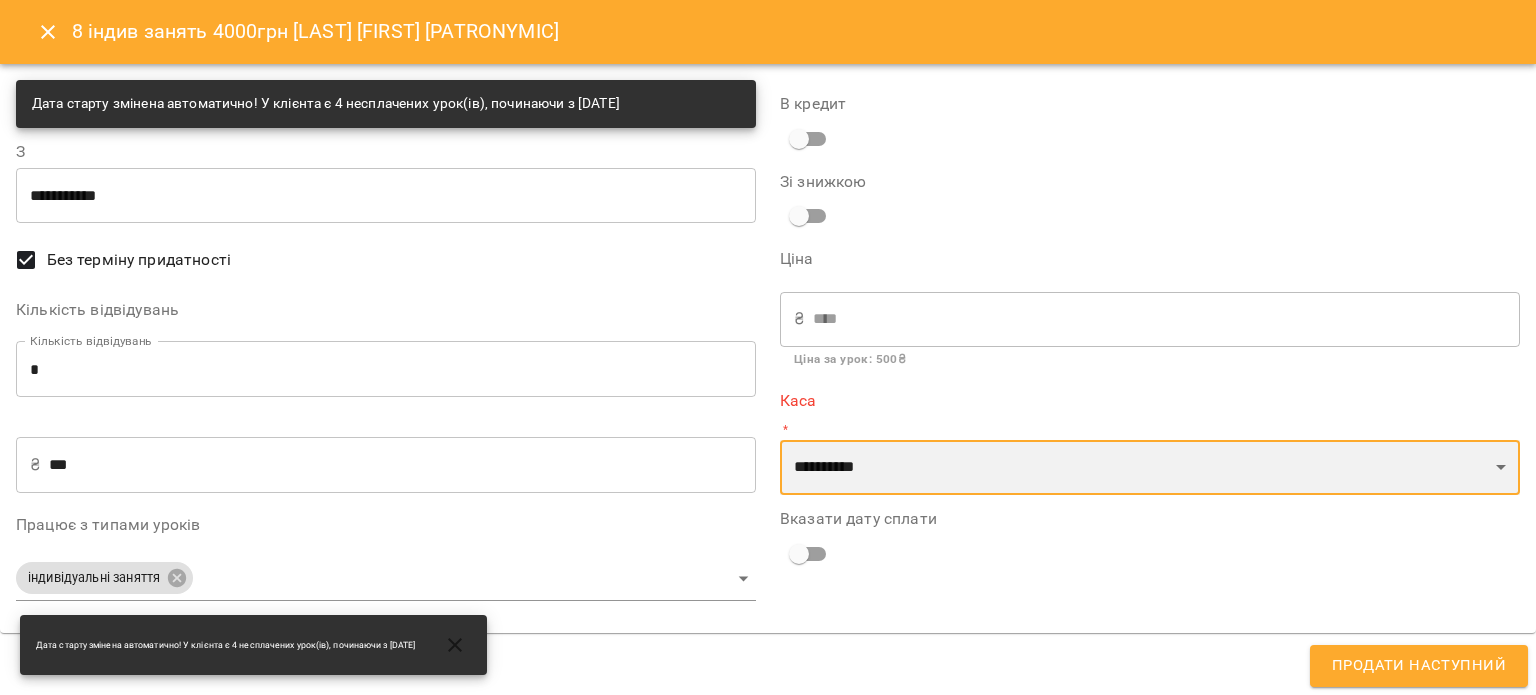 click on "**********" at bounding box center (1150, 468) 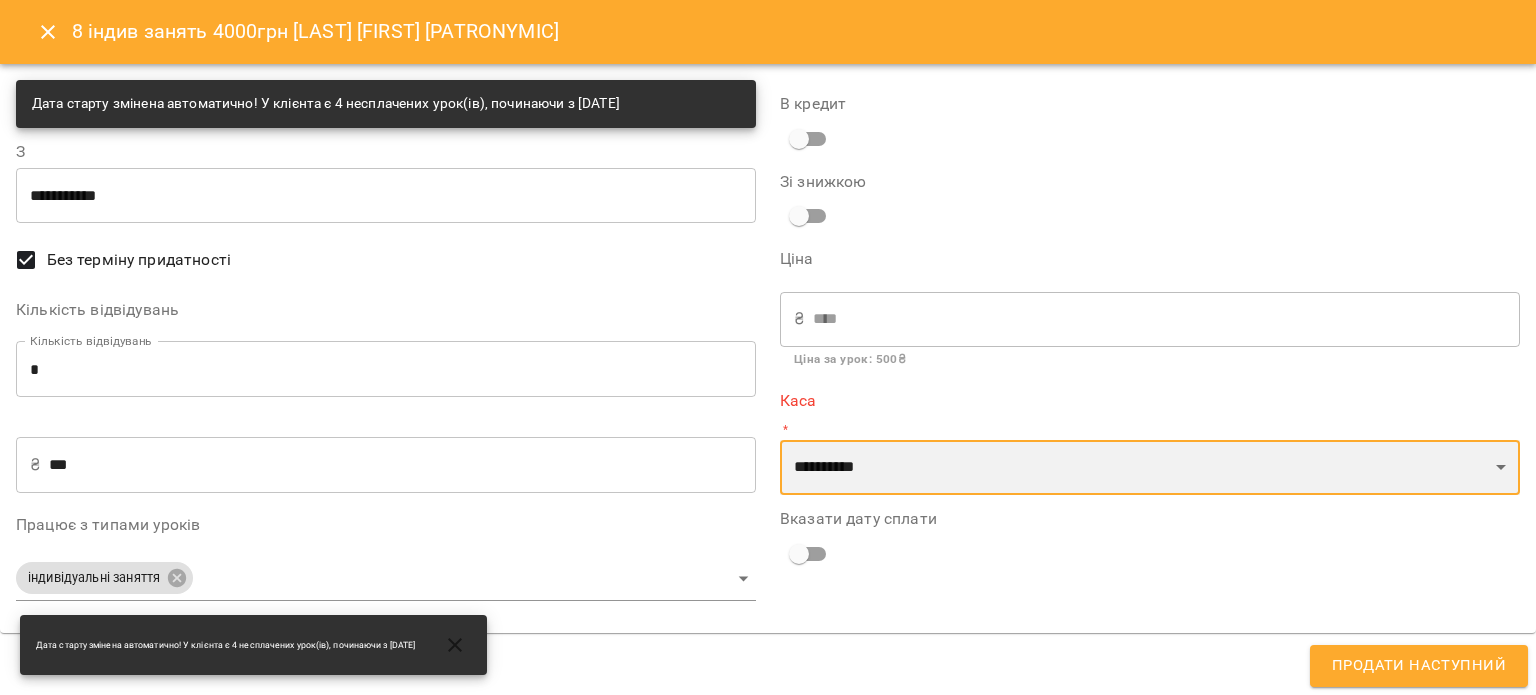 select on "****" 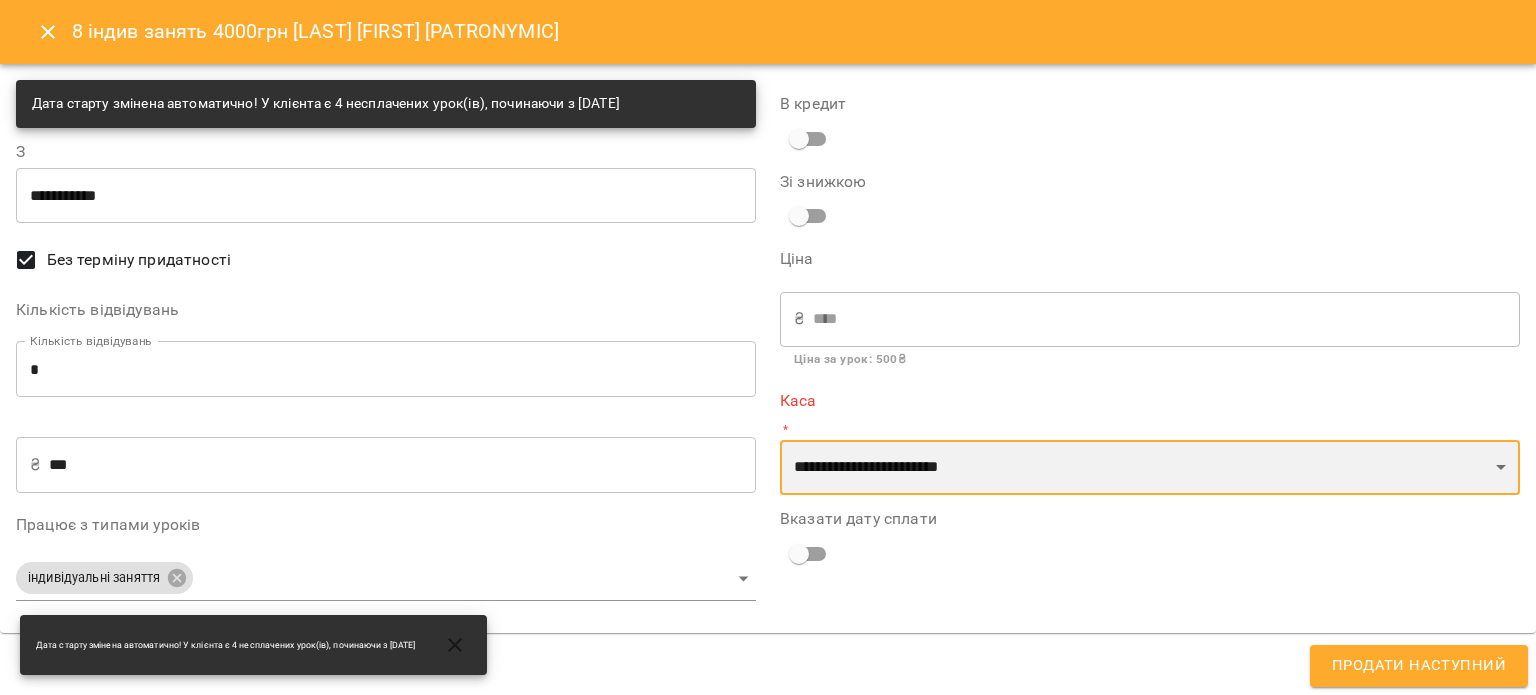click on "**********" at bounding box center [1150, 468] 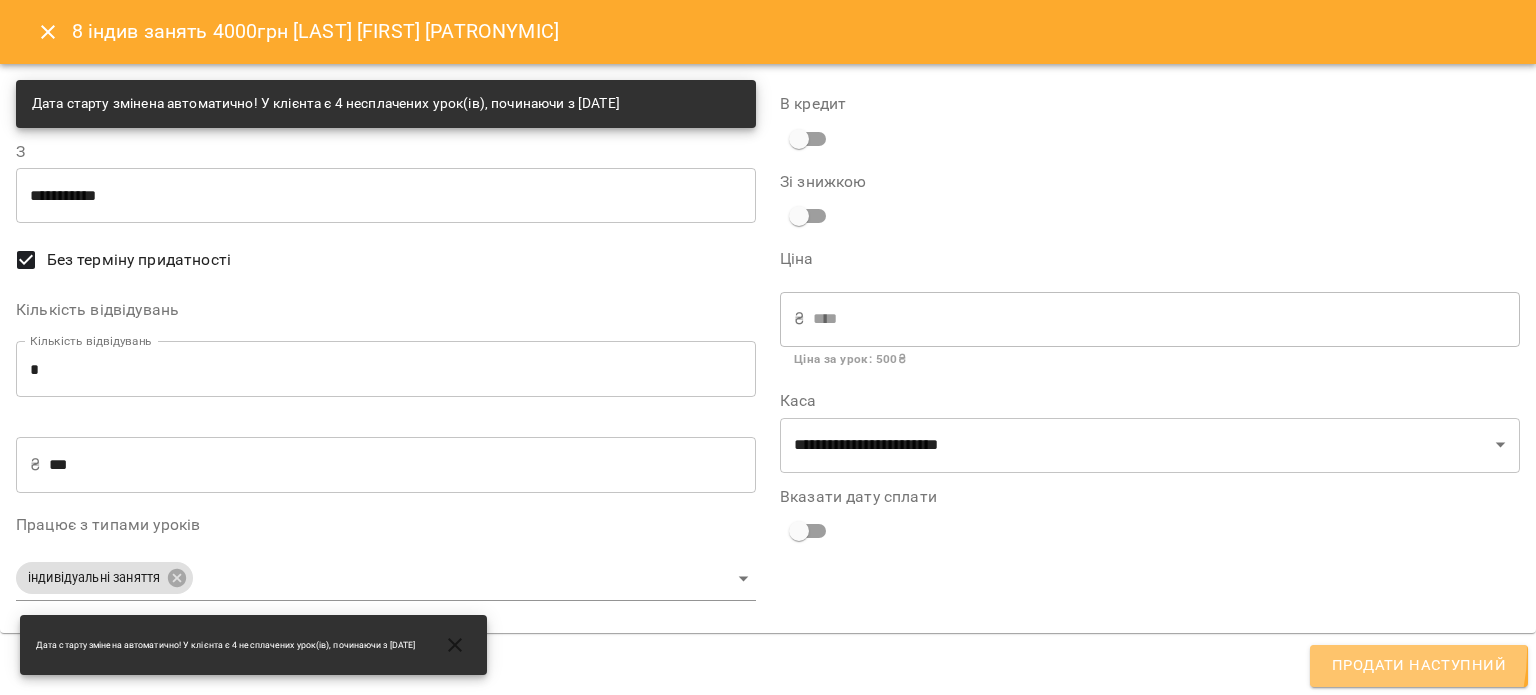 click on "Продати наступний" at bounding box center (1419, 666) 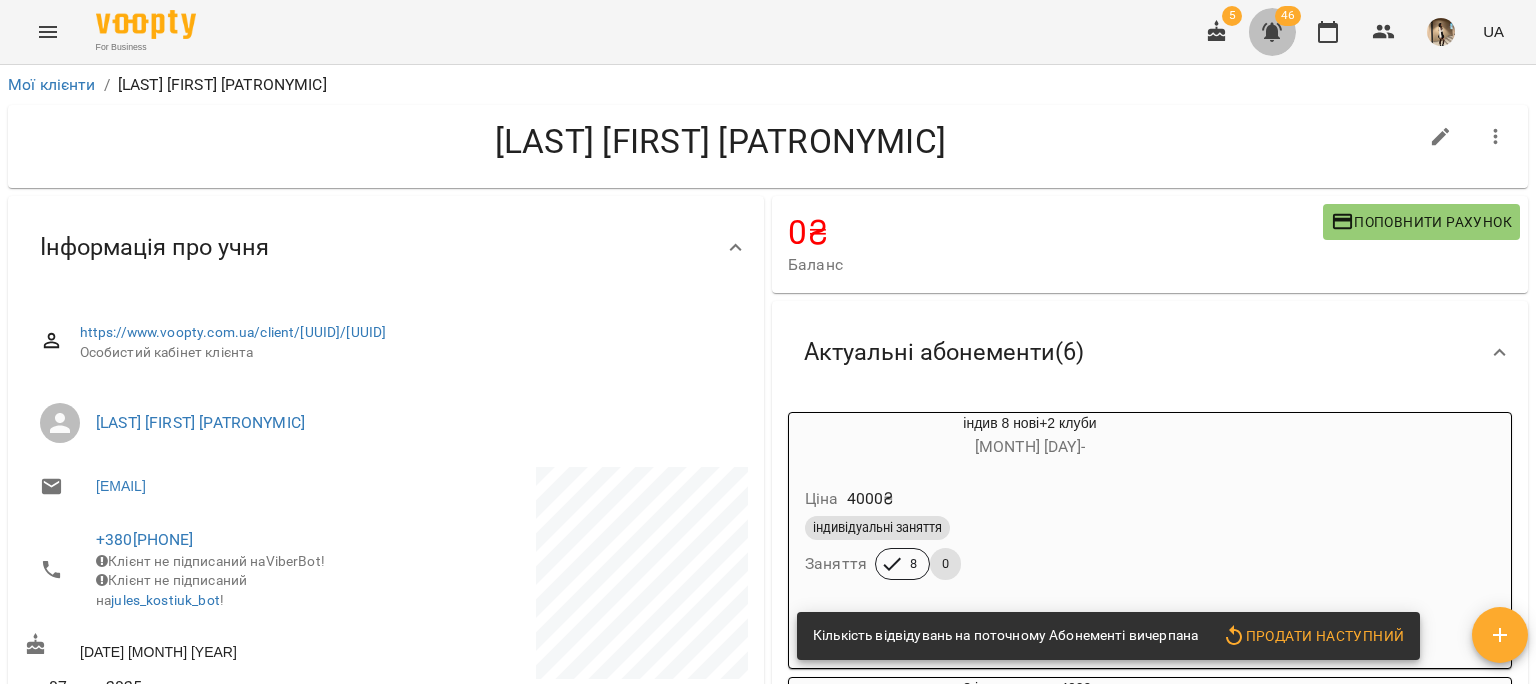 click 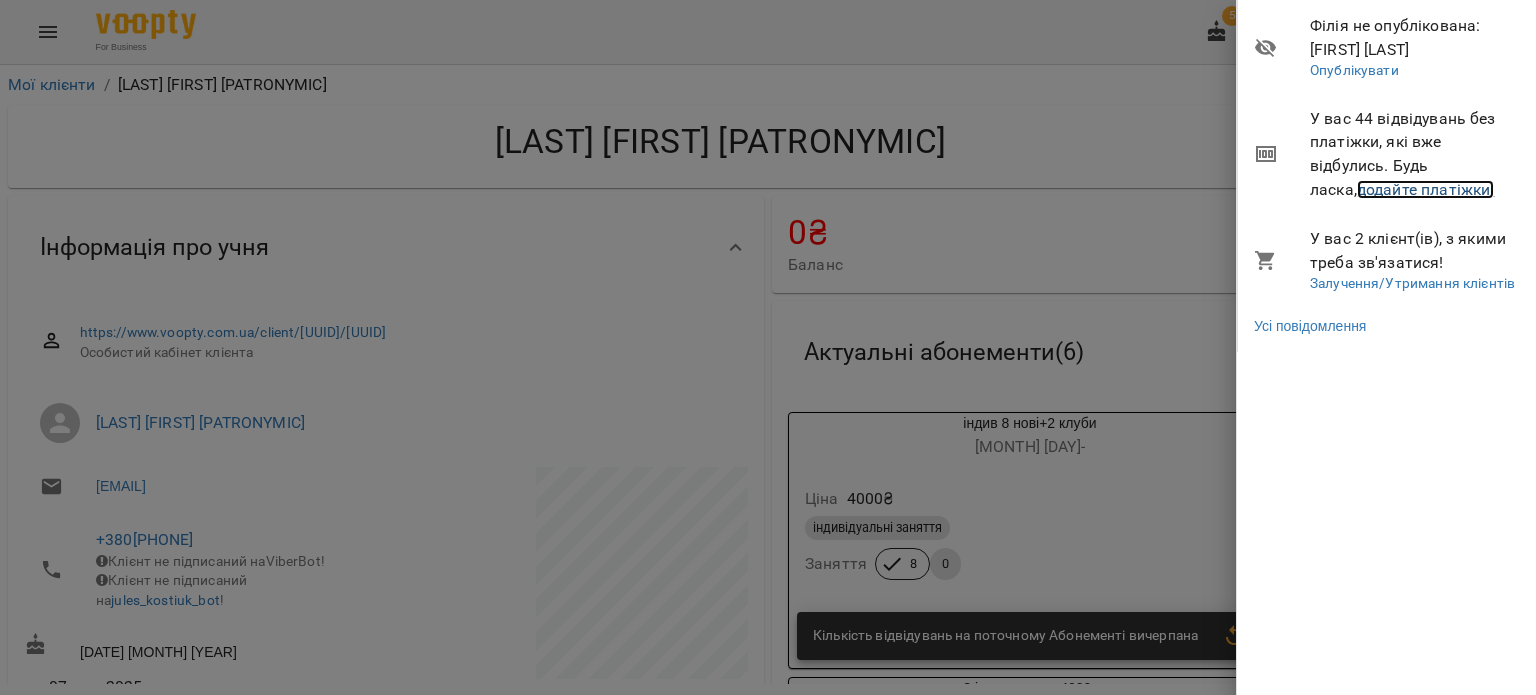 click on "додайте платіжки!" at bounding box center [1426, 189] 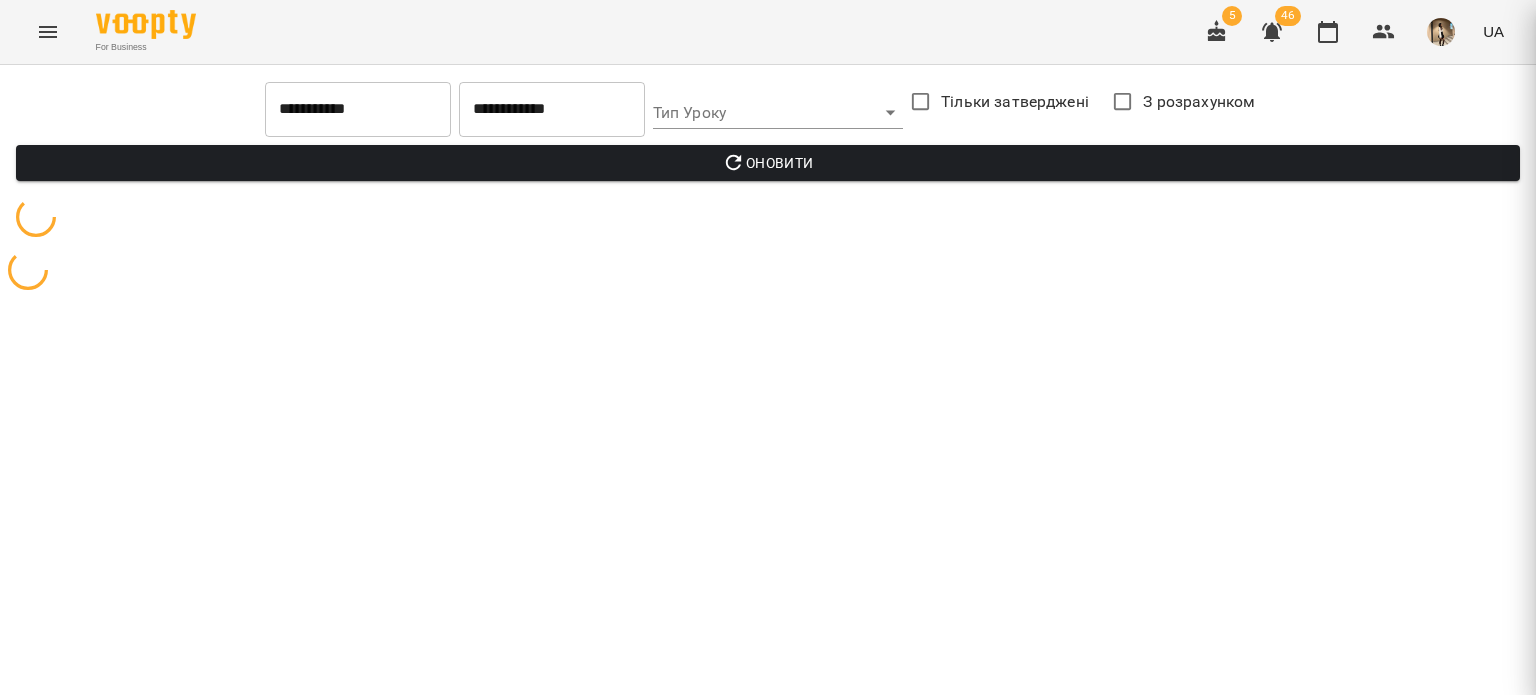 scroll, scrollTop: 0, scrollLeft: 0, axis: both 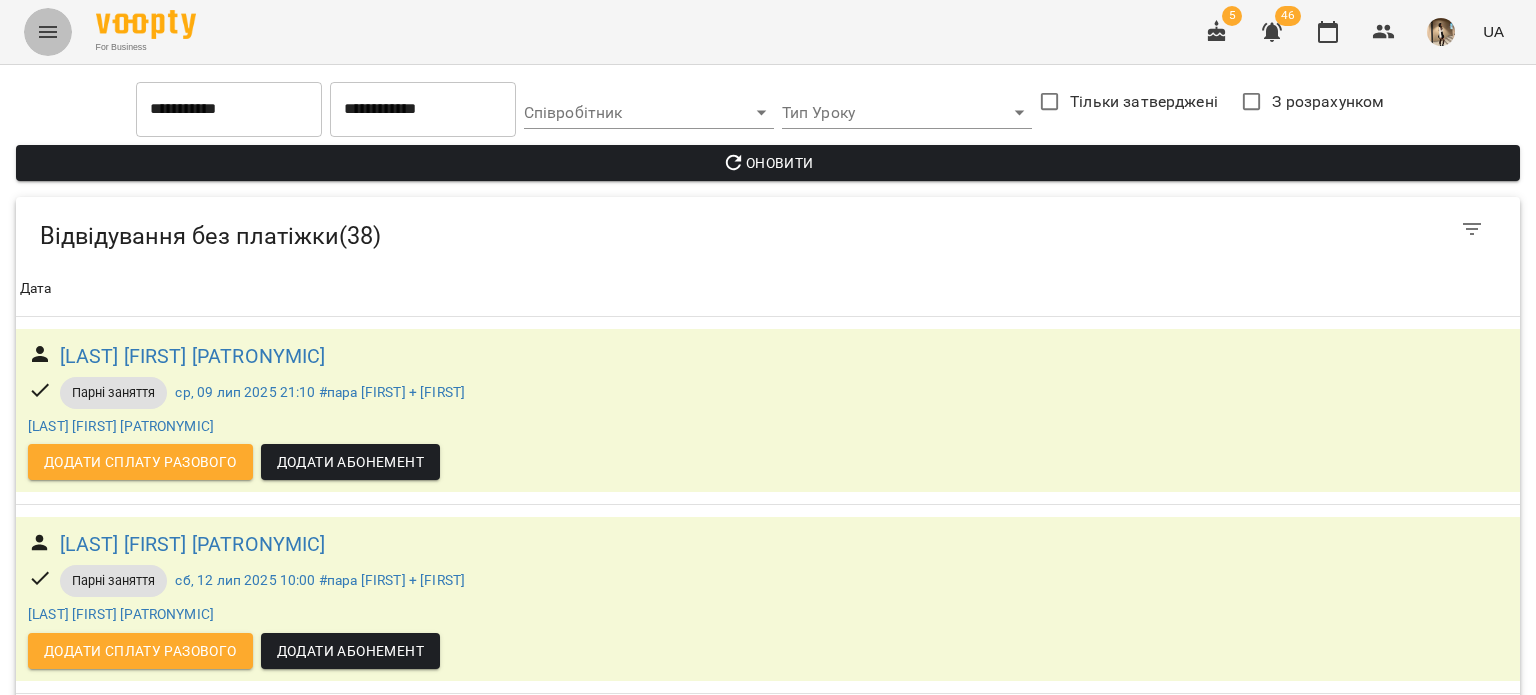 click at bounding box center (48, 32) 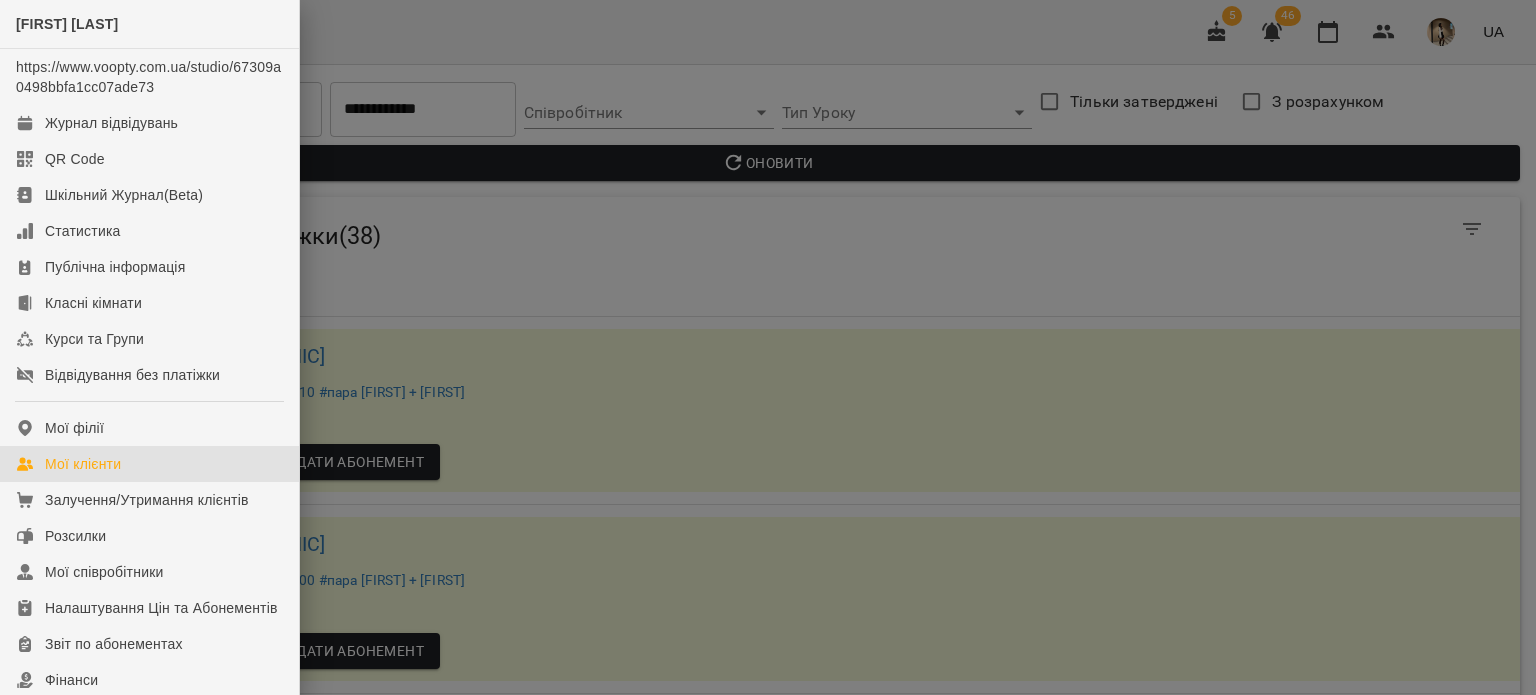 click on "Мої клієнти" at bounding box center [149, 464] 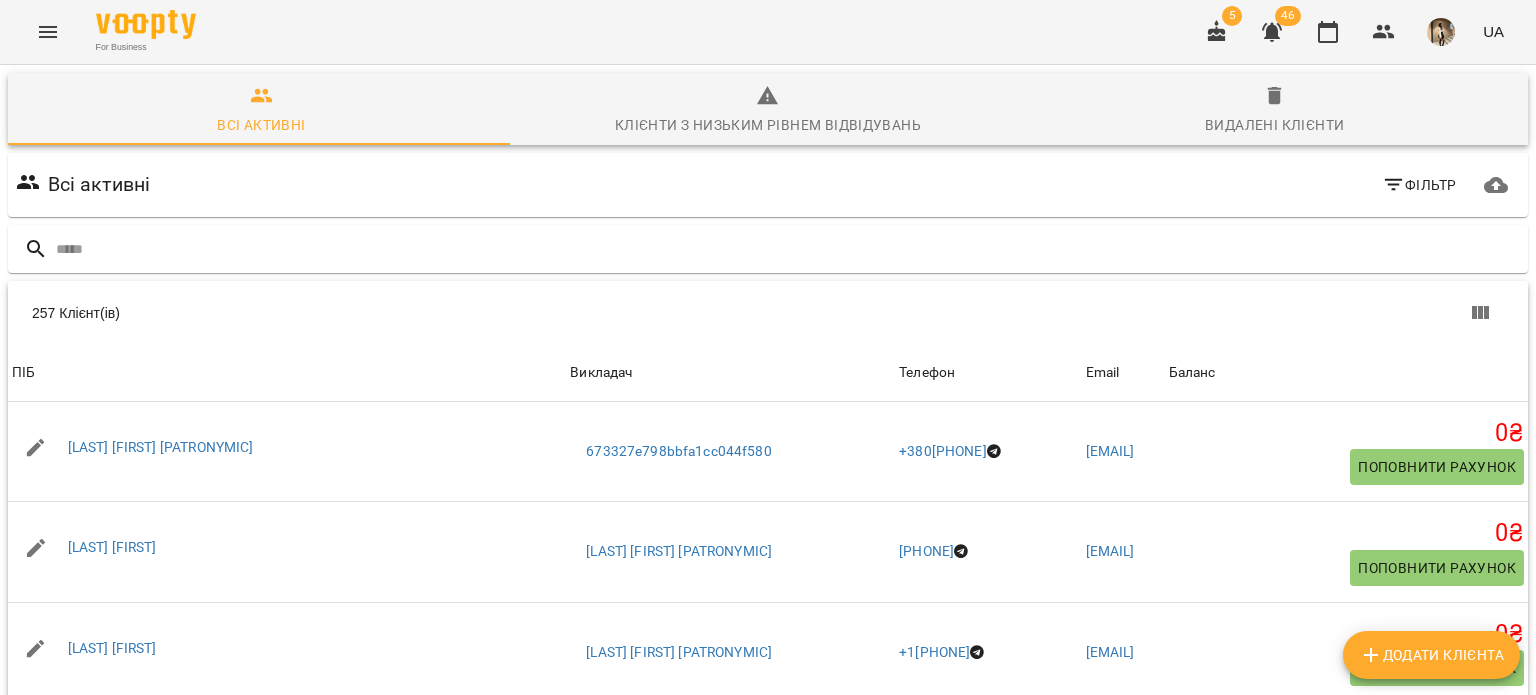 click on "Фільтр" at bounding box center [1419, 185] 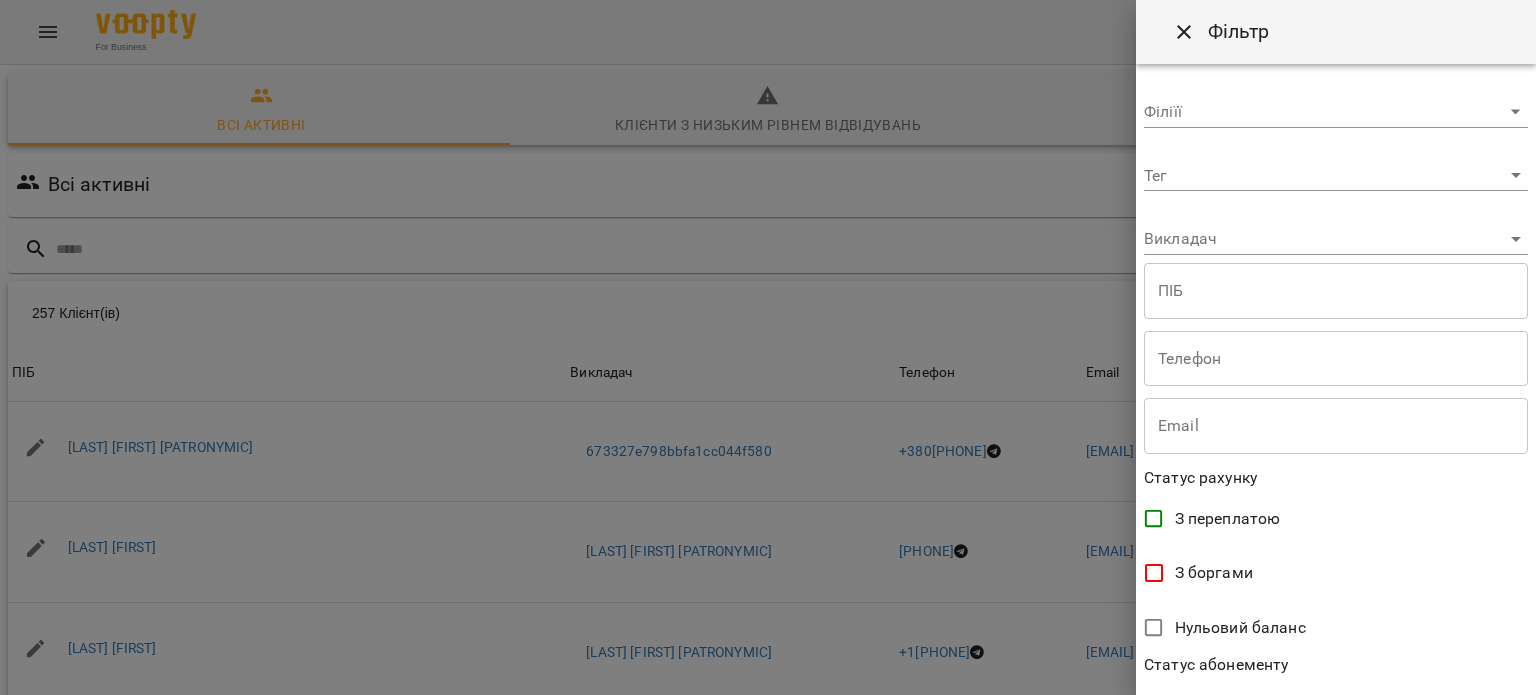 click on "ПІБ [LAST] [FIRST] [PATRONYMIC] Телефон [PHONE] Email [EMAIL]" at bounding box center [768, 522] 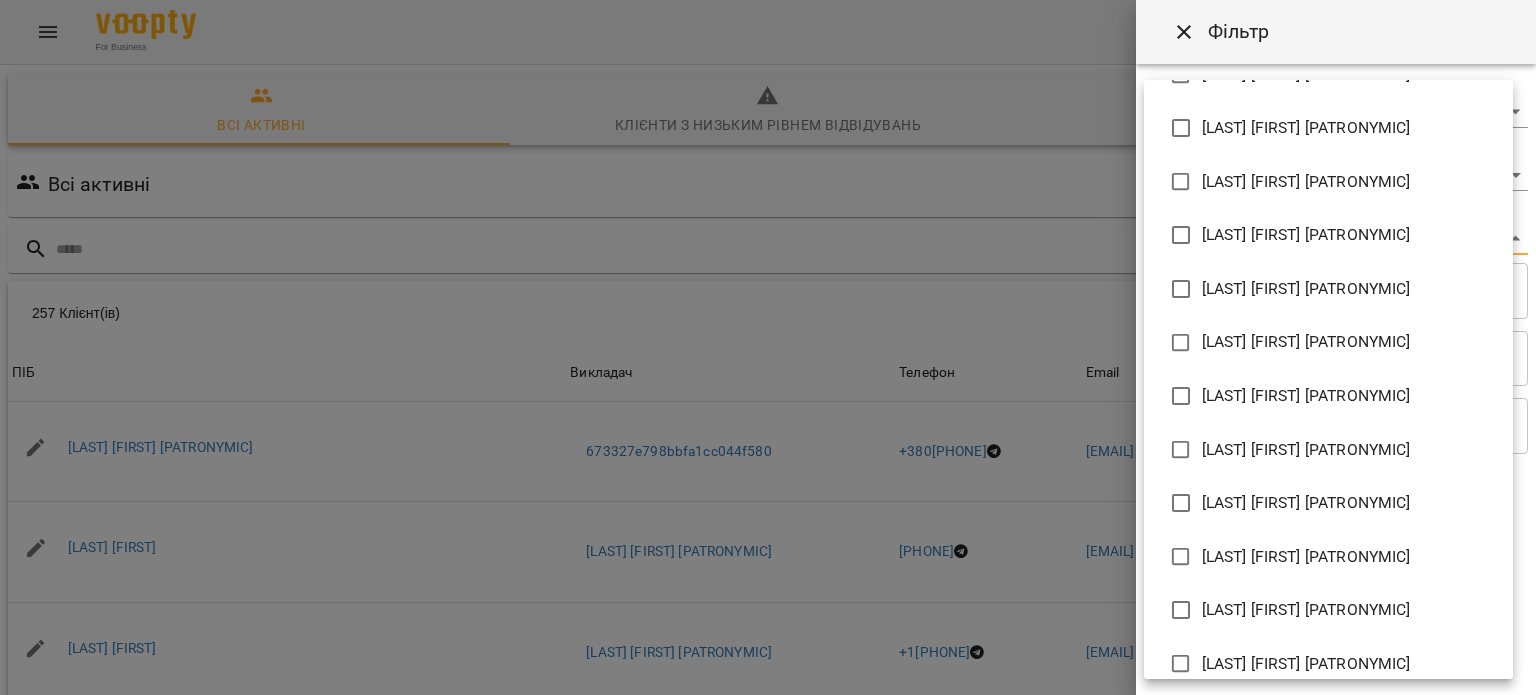scroll, scrollTop: 1131, scrollLeft: 0, axis: vertical 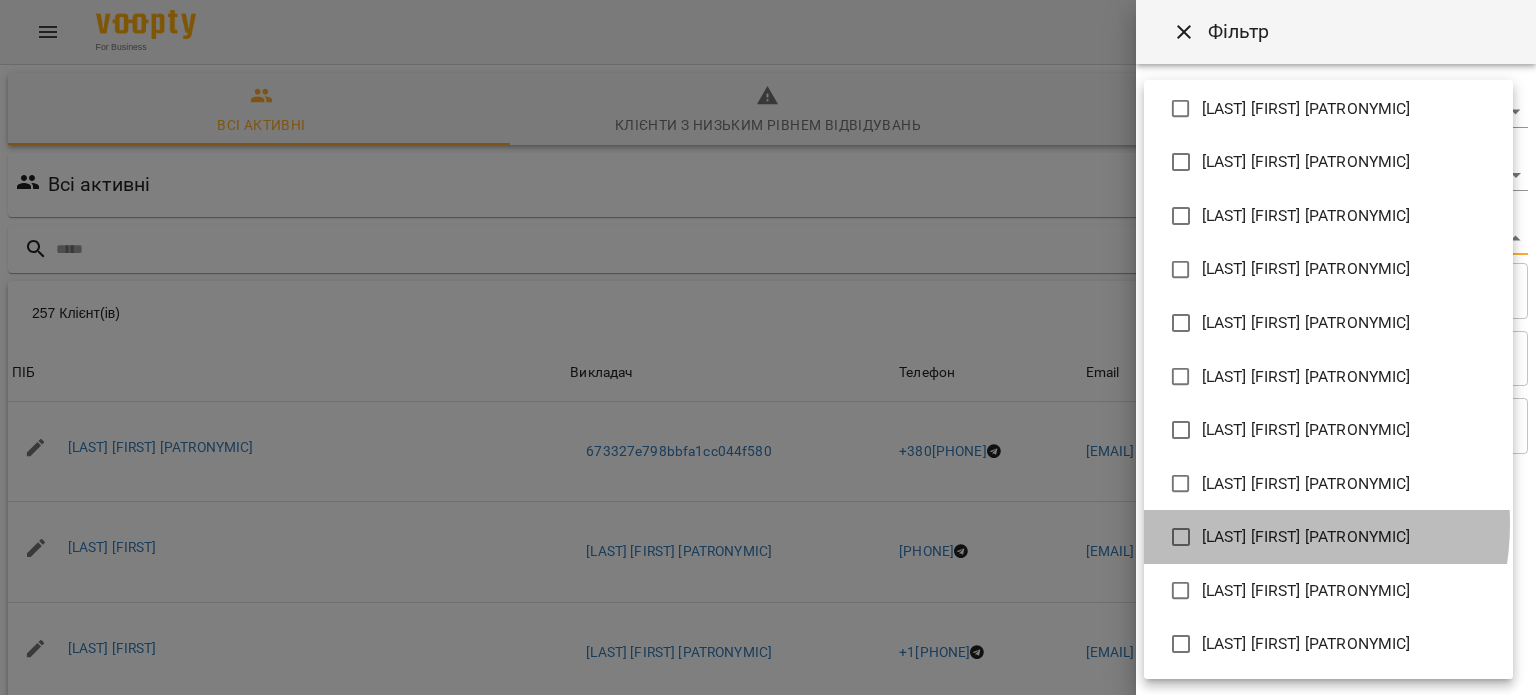 click on "[LAST] [FIRST] [PATRONYMIC]" at bounding box center (1328, 537) 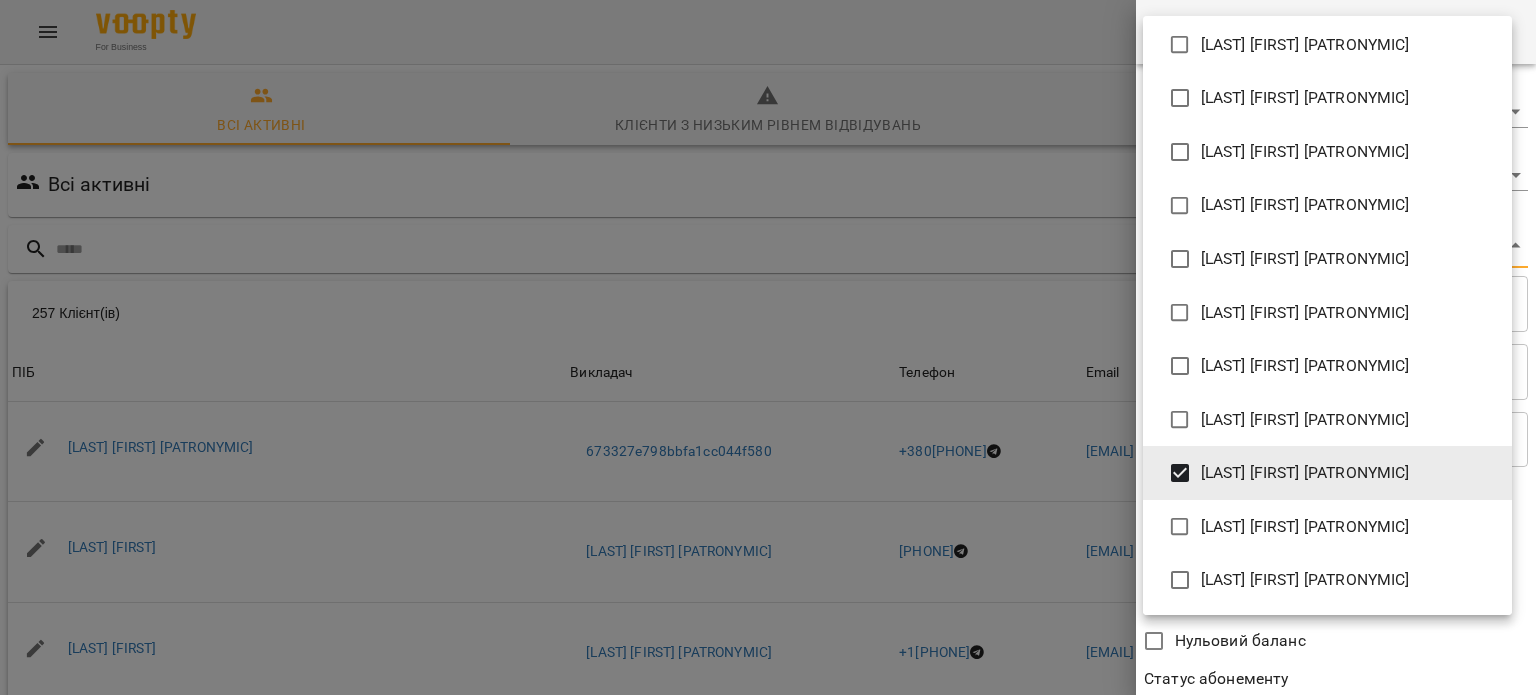 click at bounding box center (768, 347) 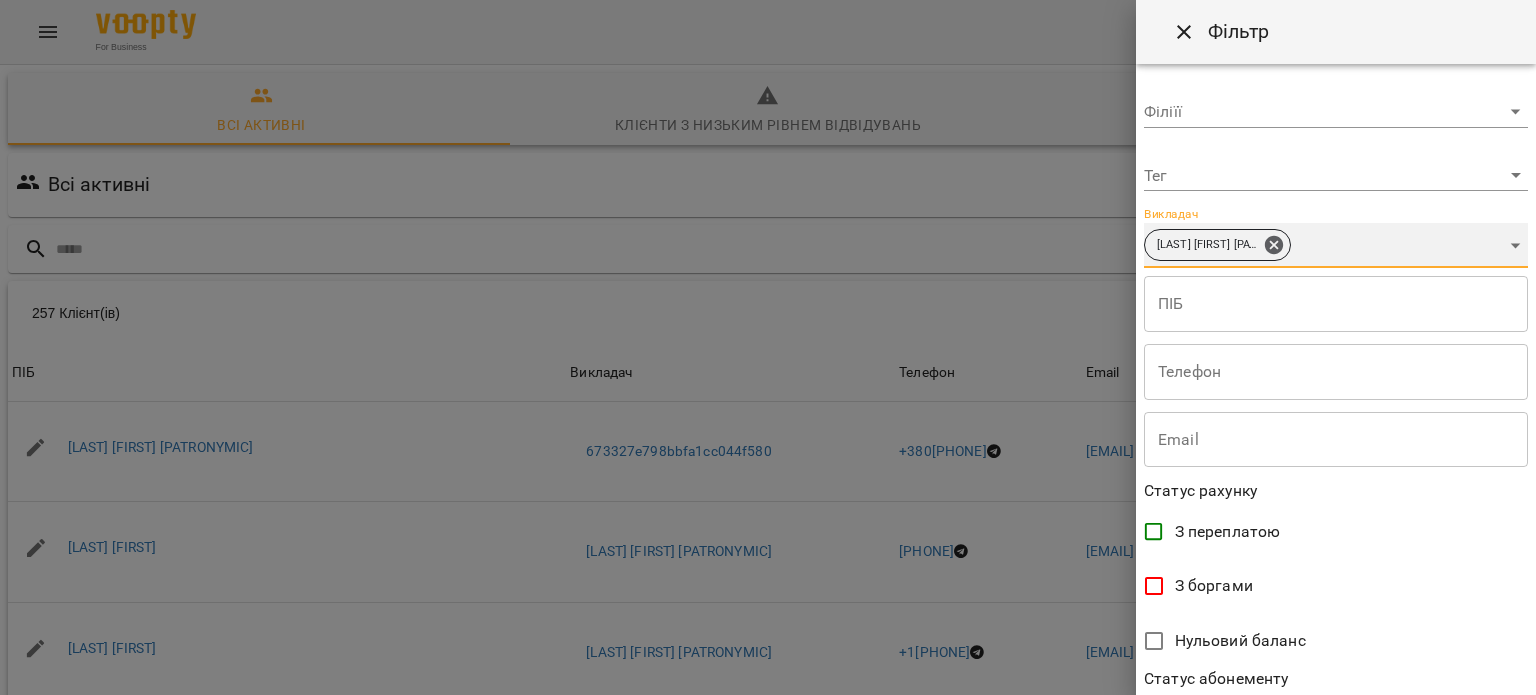 scroll, scrollTop: 432, scrollLeft: 0, axis: vertical 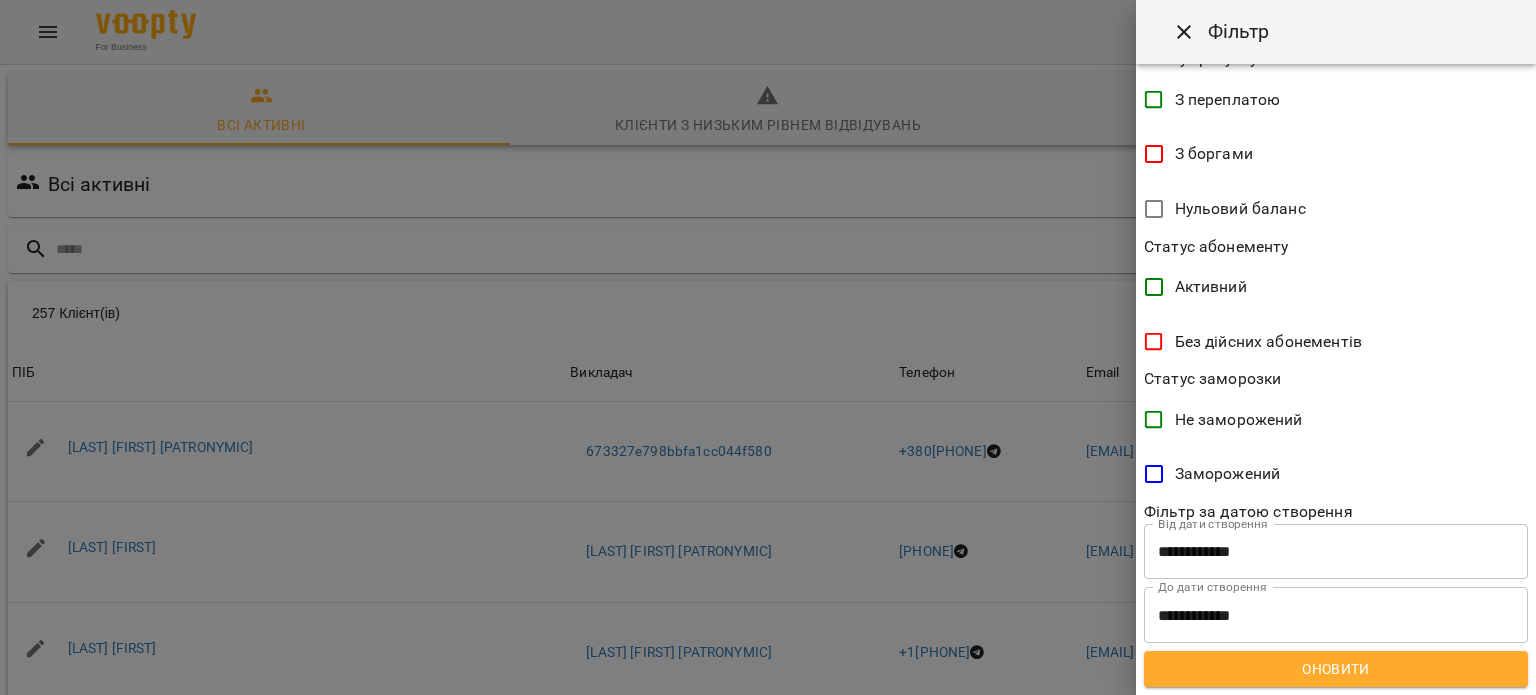 click on "Оновити" at bounding box center (1336, 669) 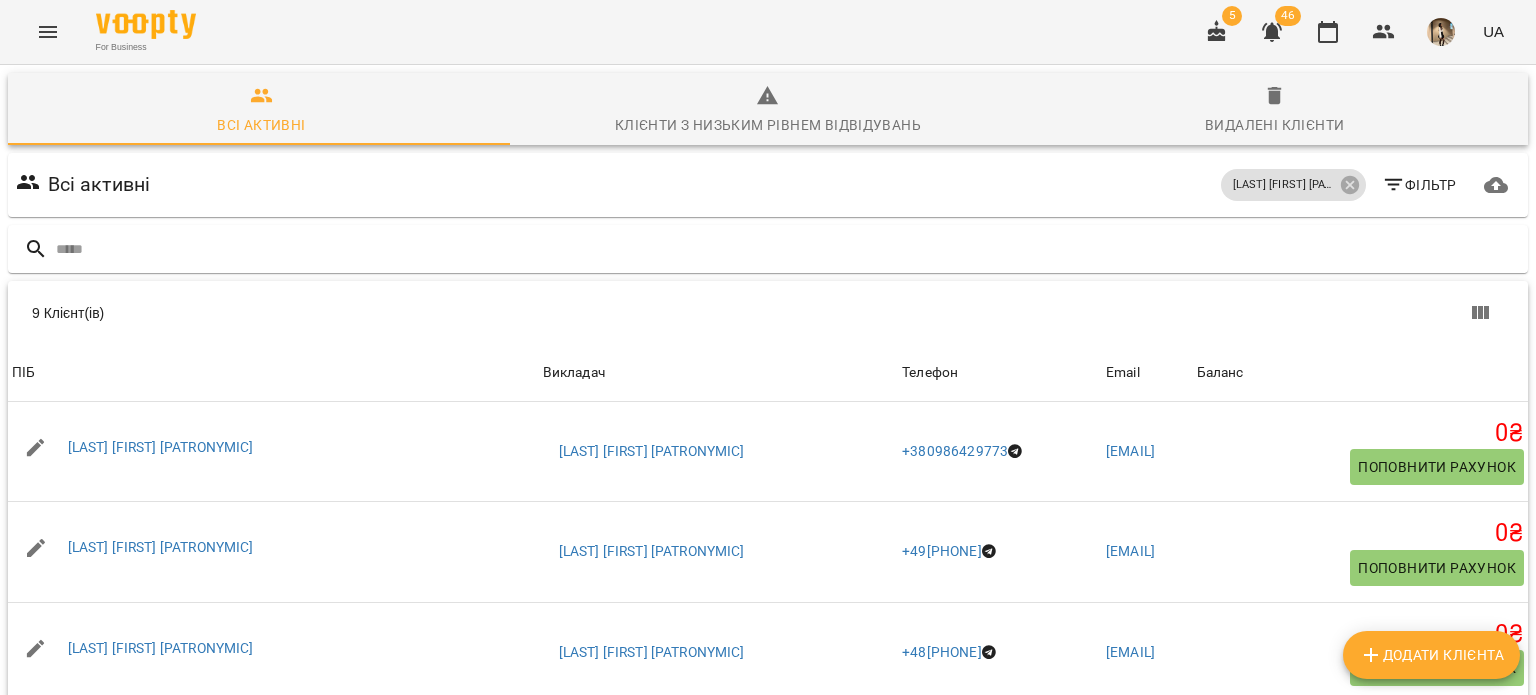drag, startPoint x: 1129, startPoint y: 432, endPoint x: 1095, endPoint y: 343, distance: 95.27329 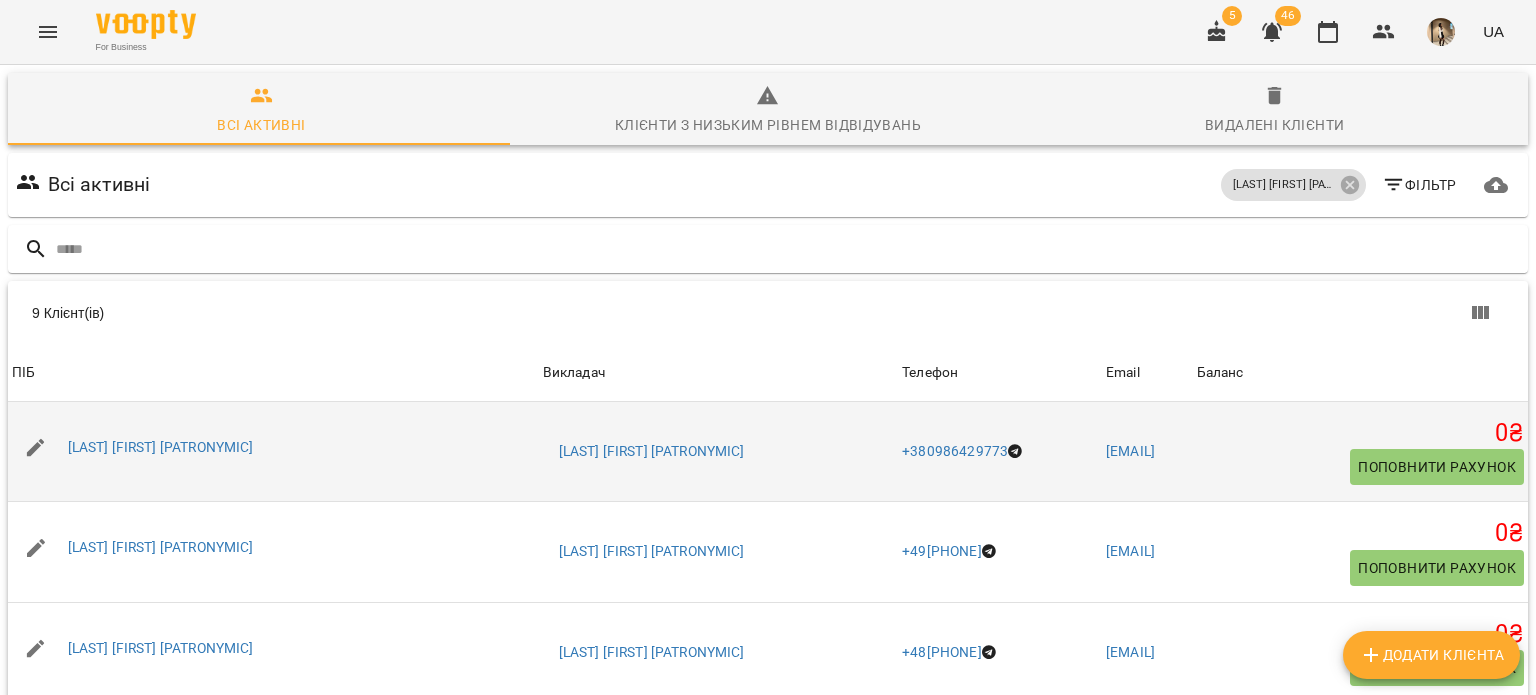 click on "[LAST] [FIRST] [PATRONYMIC]" at bounding box center (161, 448) 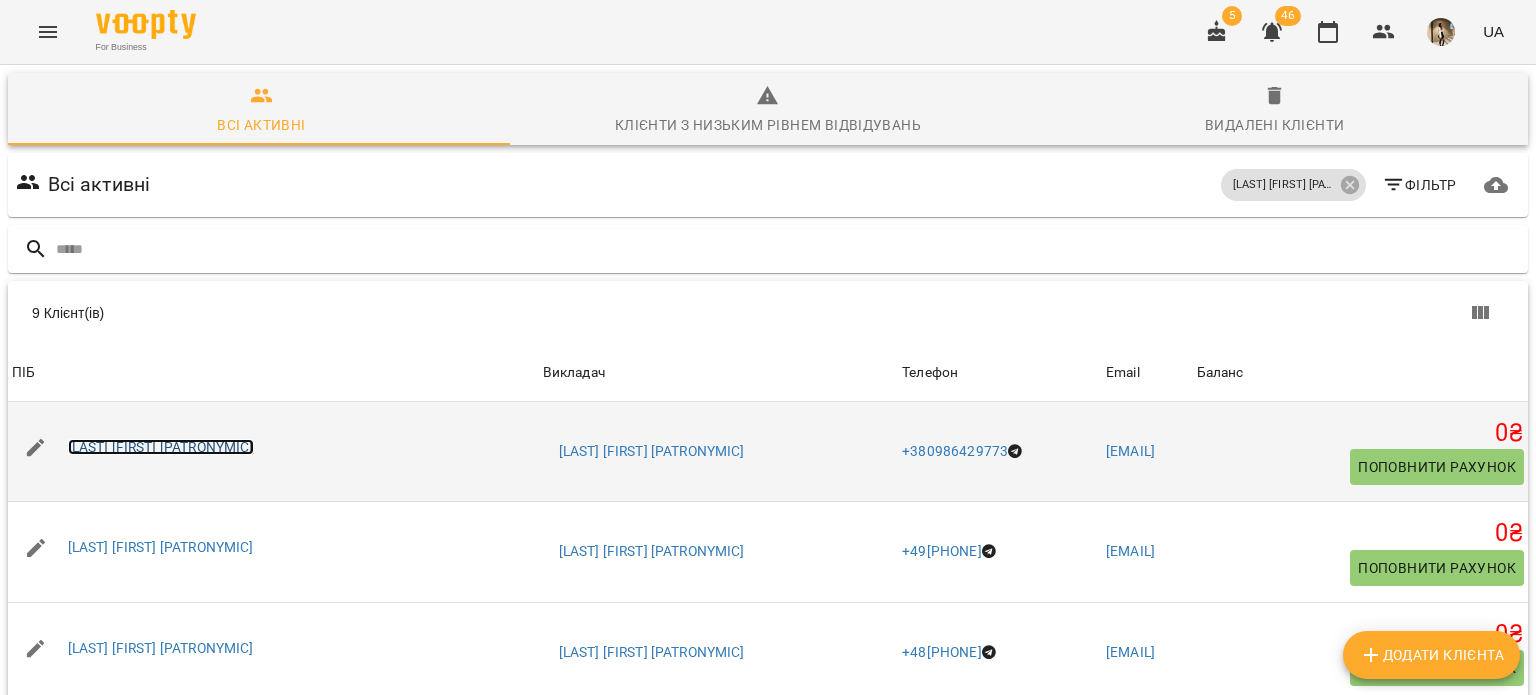 click on "[LAST] [FIRST] [PATRONYMIC]" at bounding box center [161, 447] 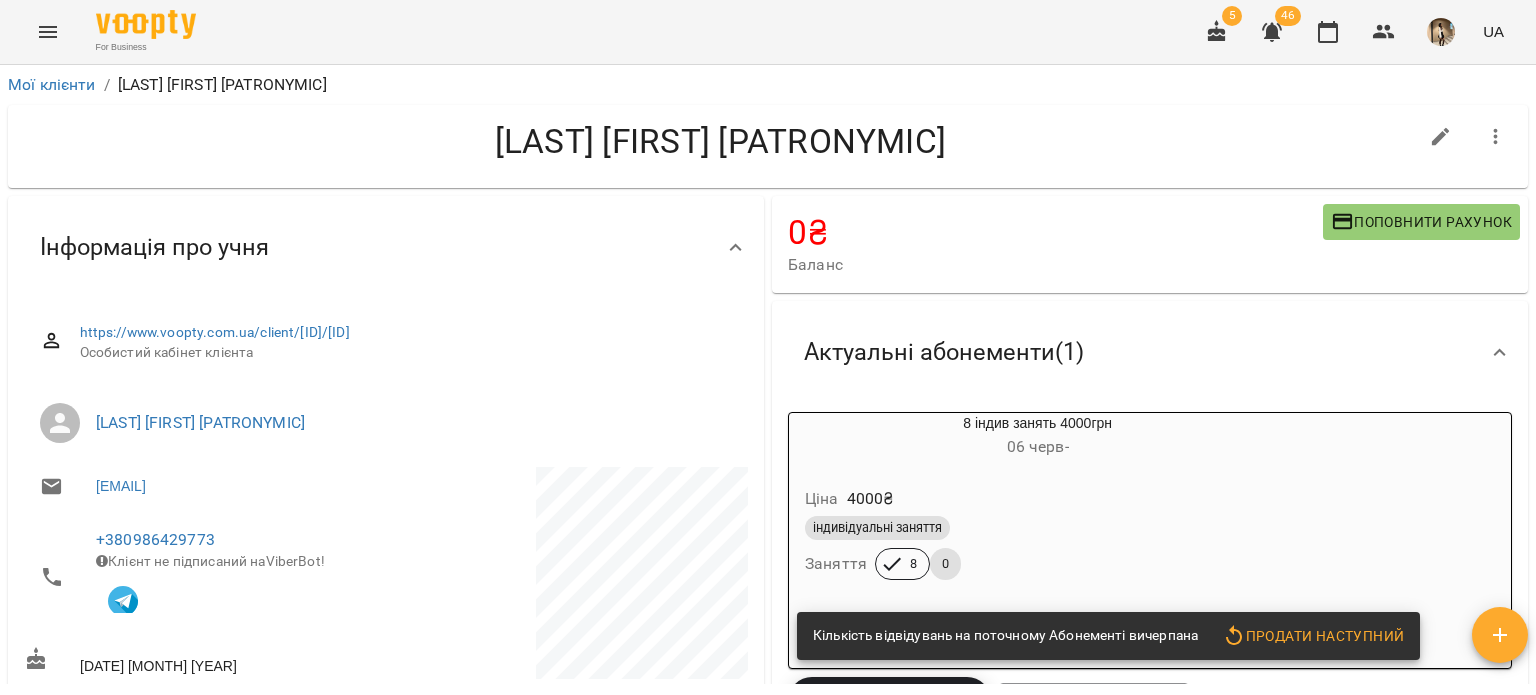scroll, scrollTop: 408, scrollLeft: 0, axis: vertical 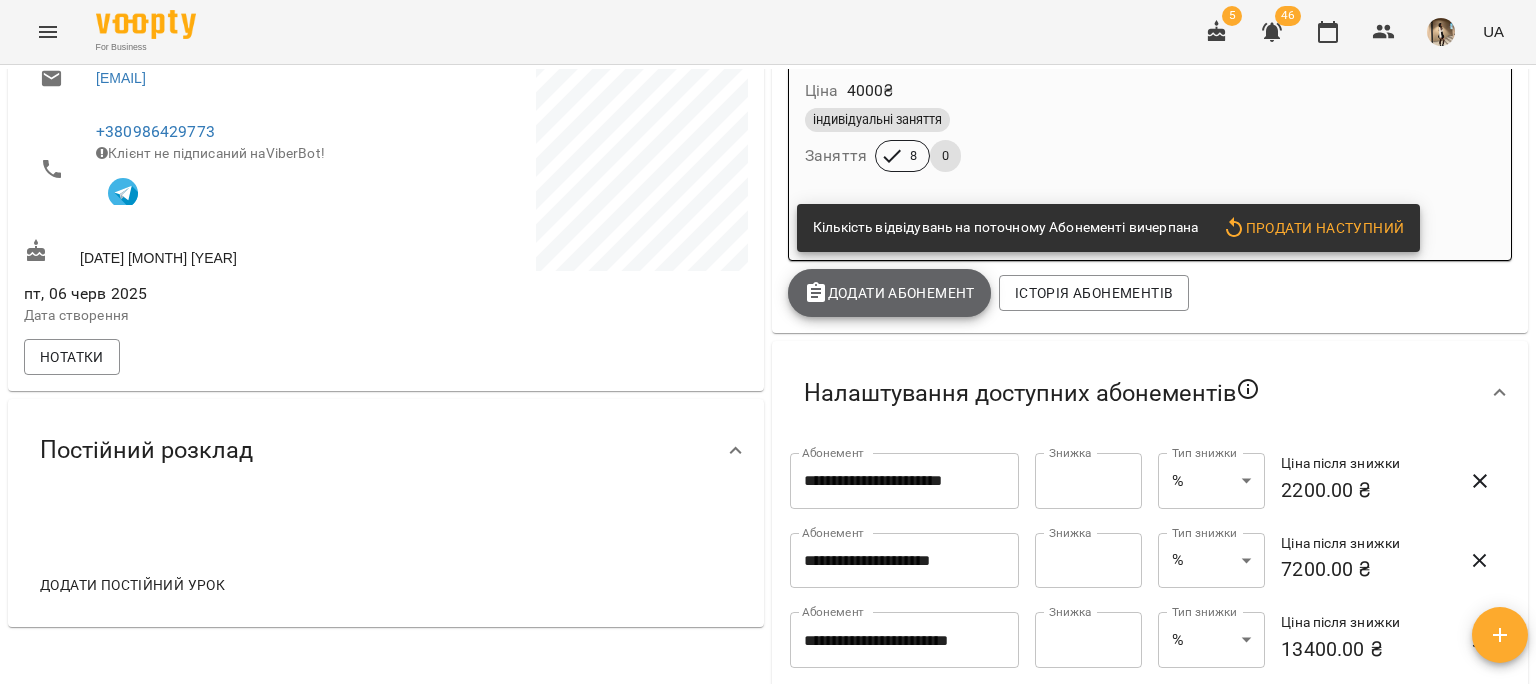 click on "Додати Абонемент" at bounding box center [889, 293] 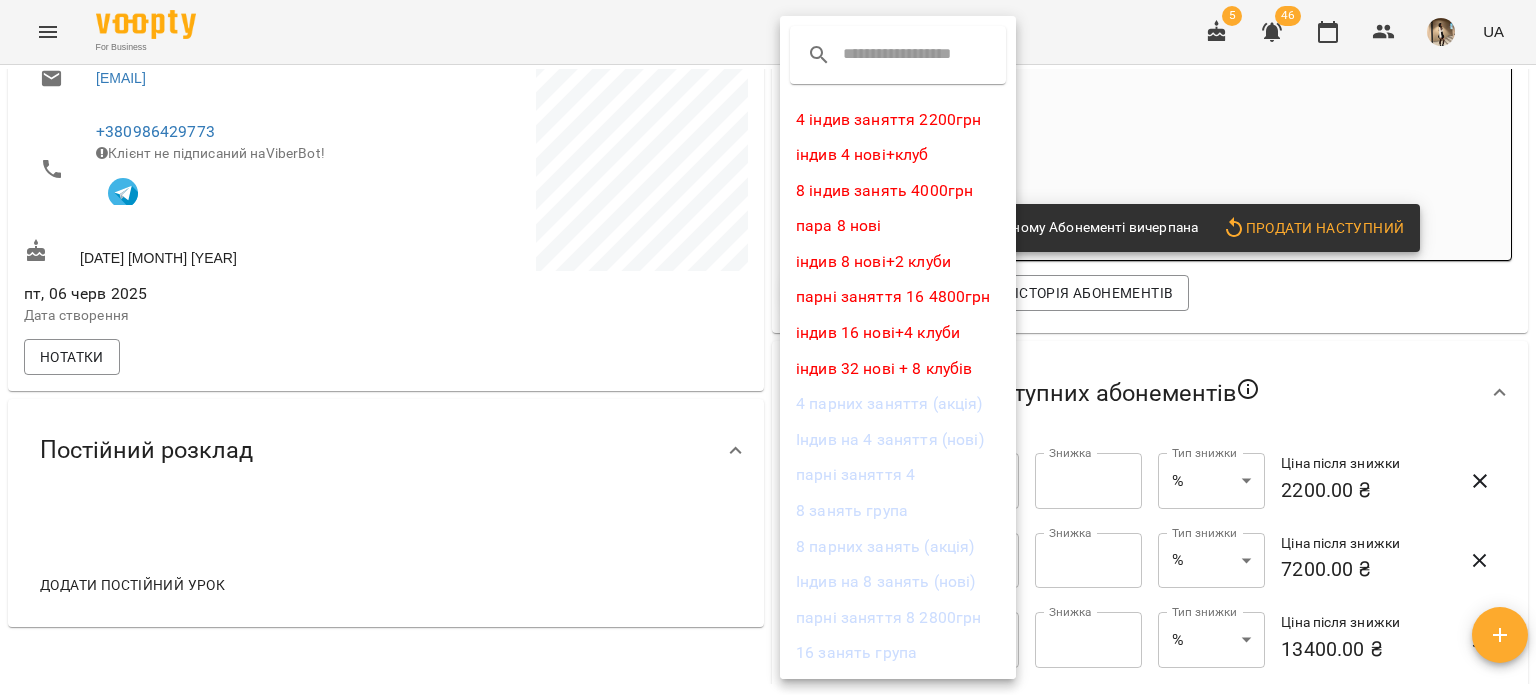 drag, startPoint x: 920, startPoint y: 293, endPoint x: 906, endPoint y: 195, distance: 98.99495 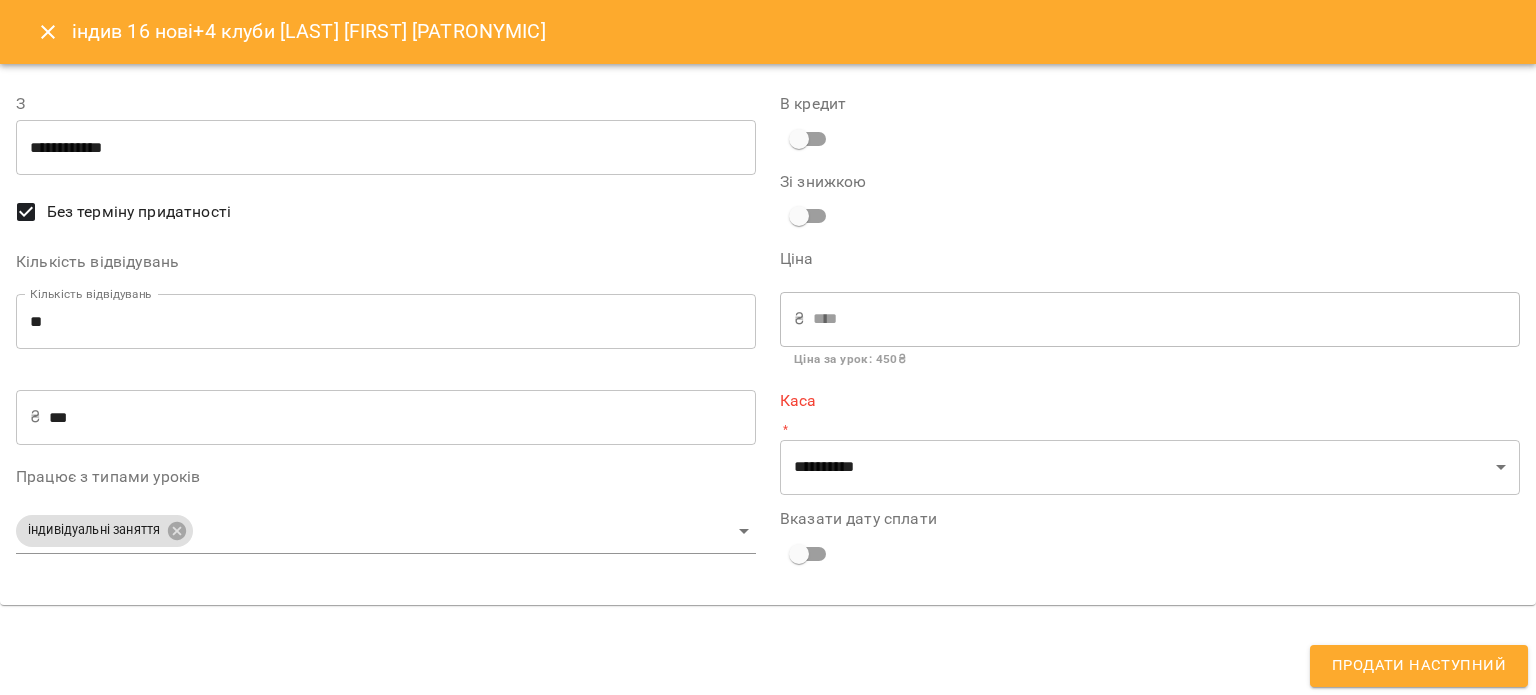 type on "**********" 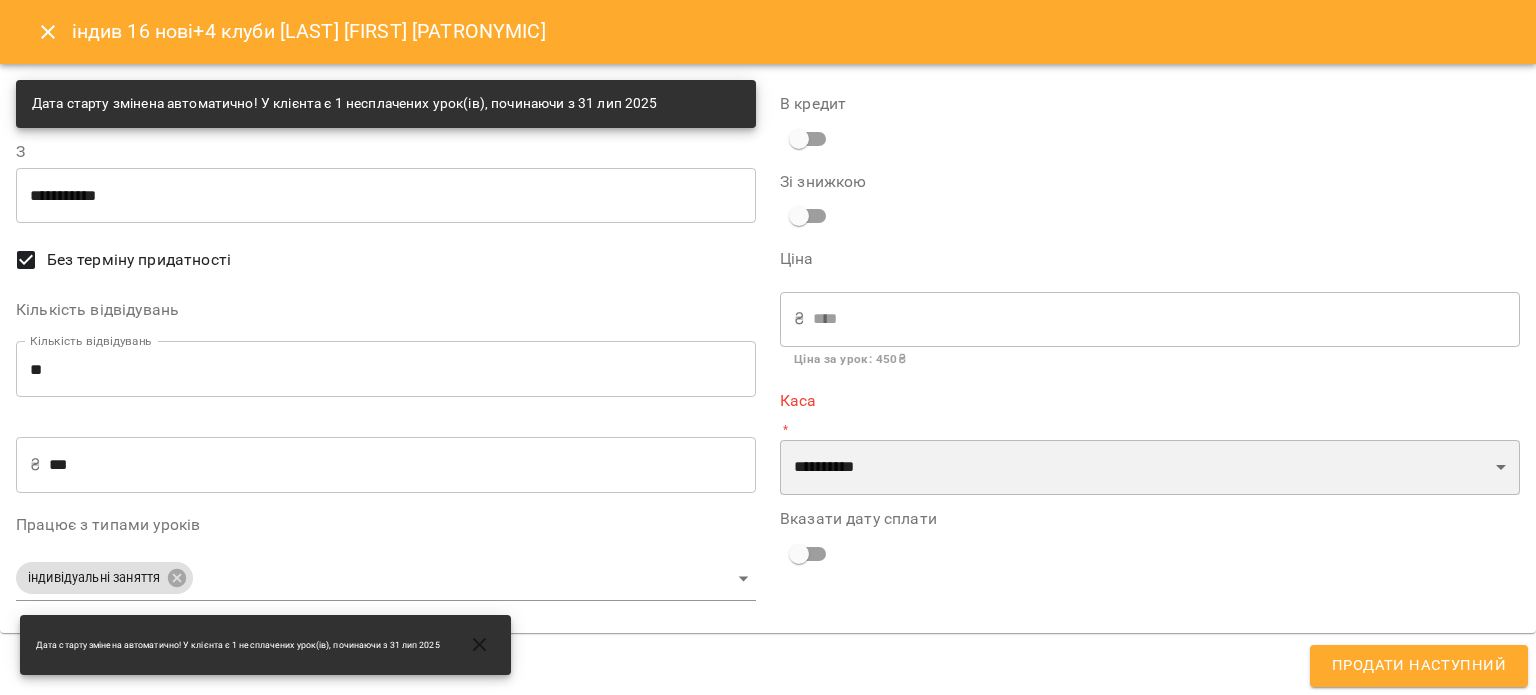 click on "**********" at bounding box center (1150, 468) 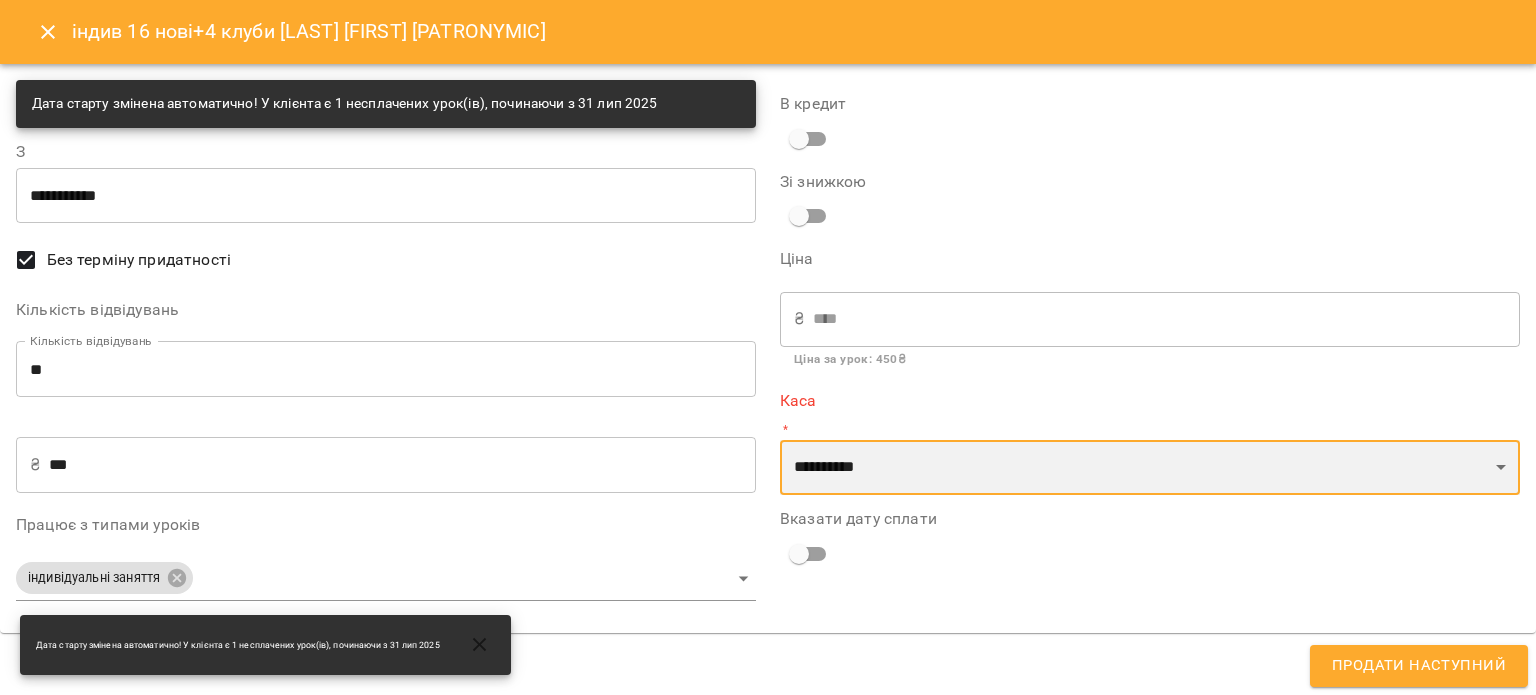 click on "**********" at bounding box center (1150, 468) 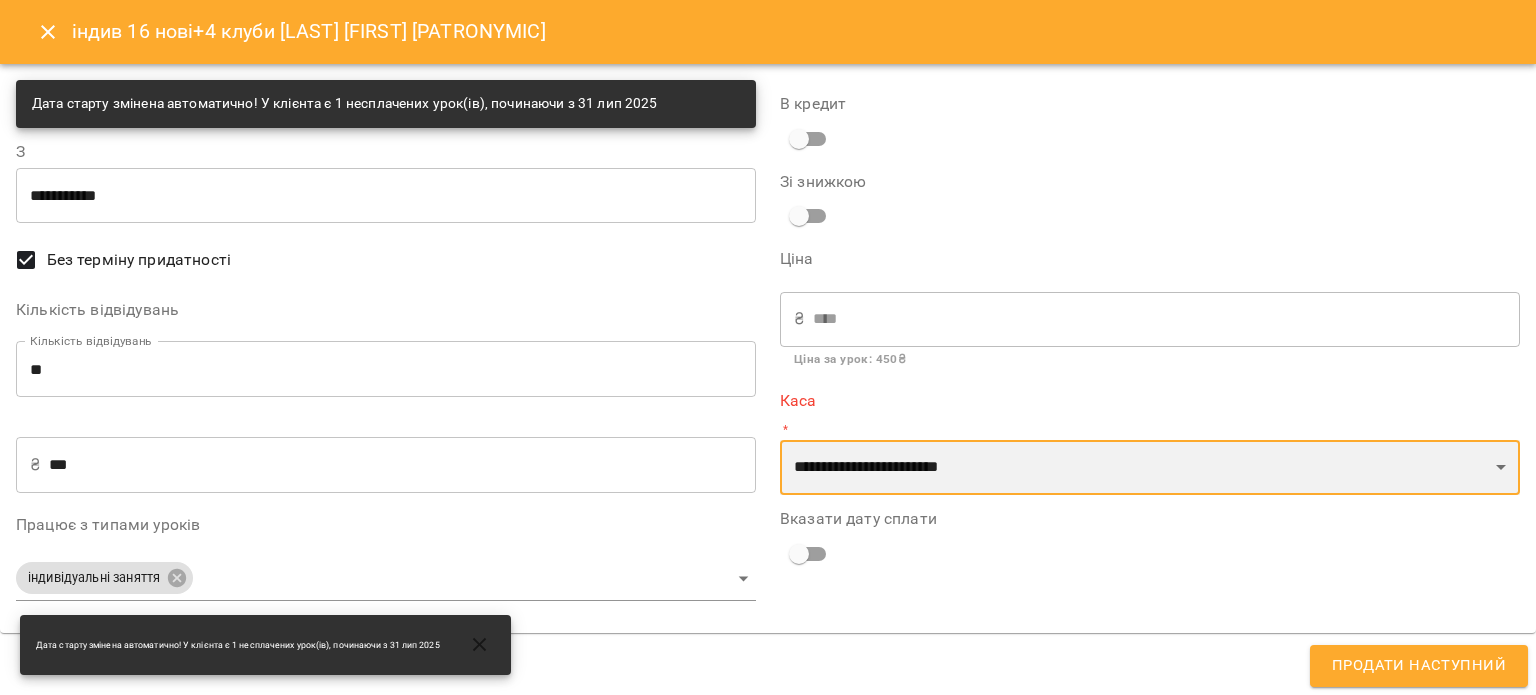 click on "**********" at bounding box center [1150, 468] 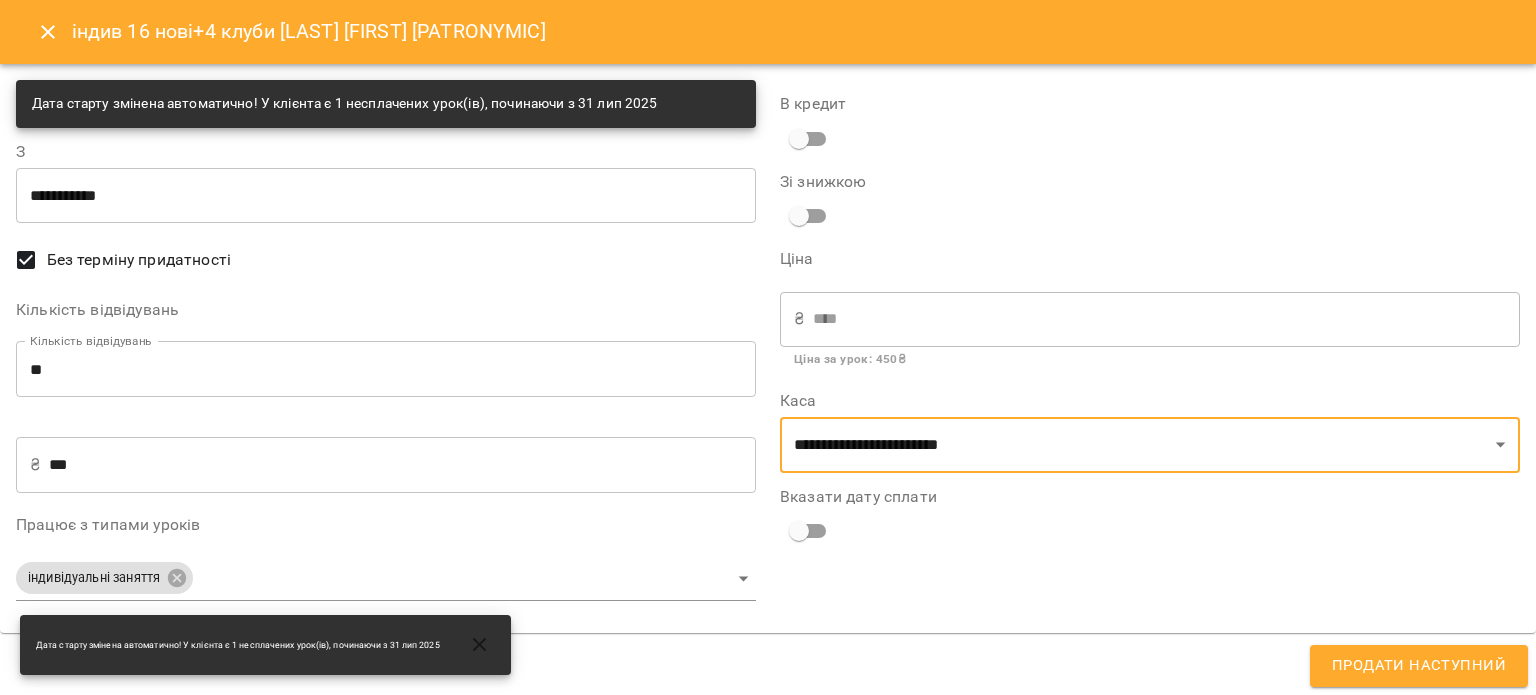 click on "**********" at bounding box center [768, 347] 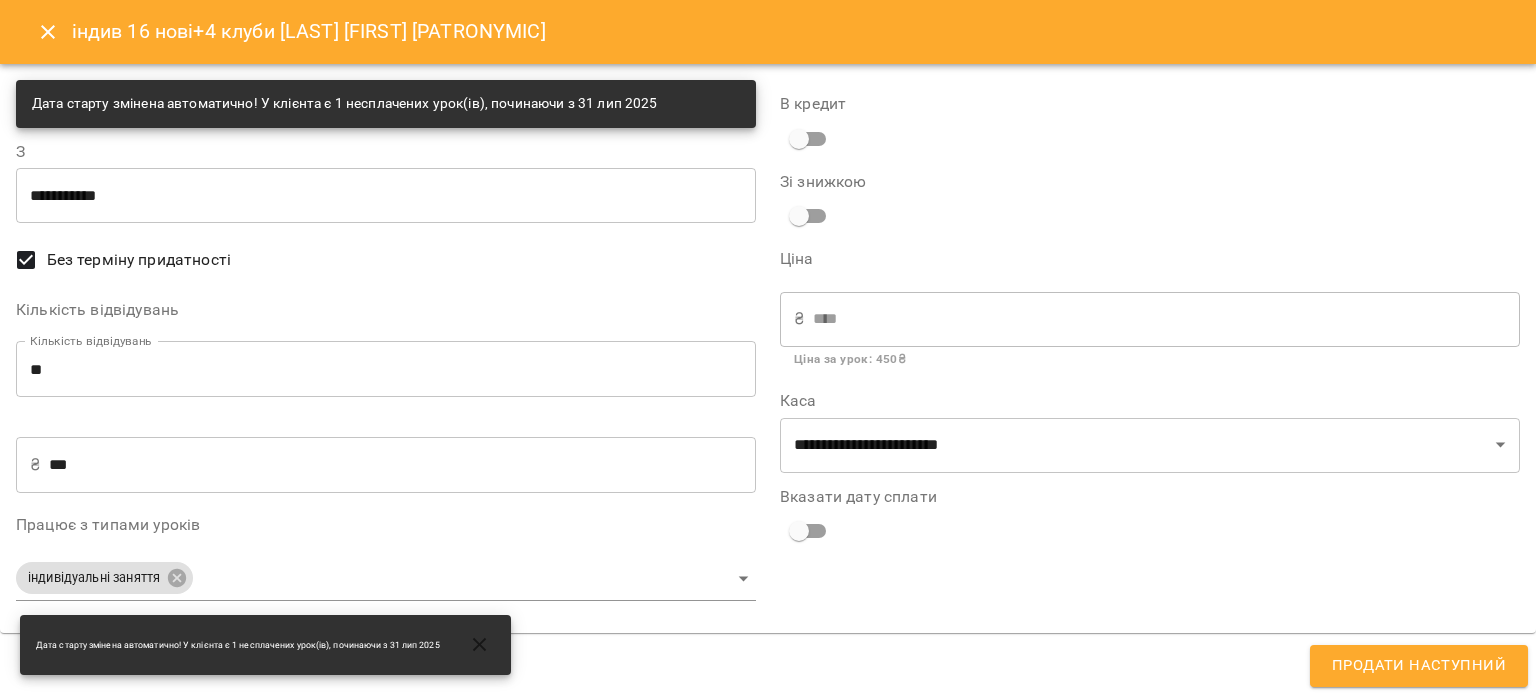 click on "Продати наступний" at bounding box center [1419, 666] 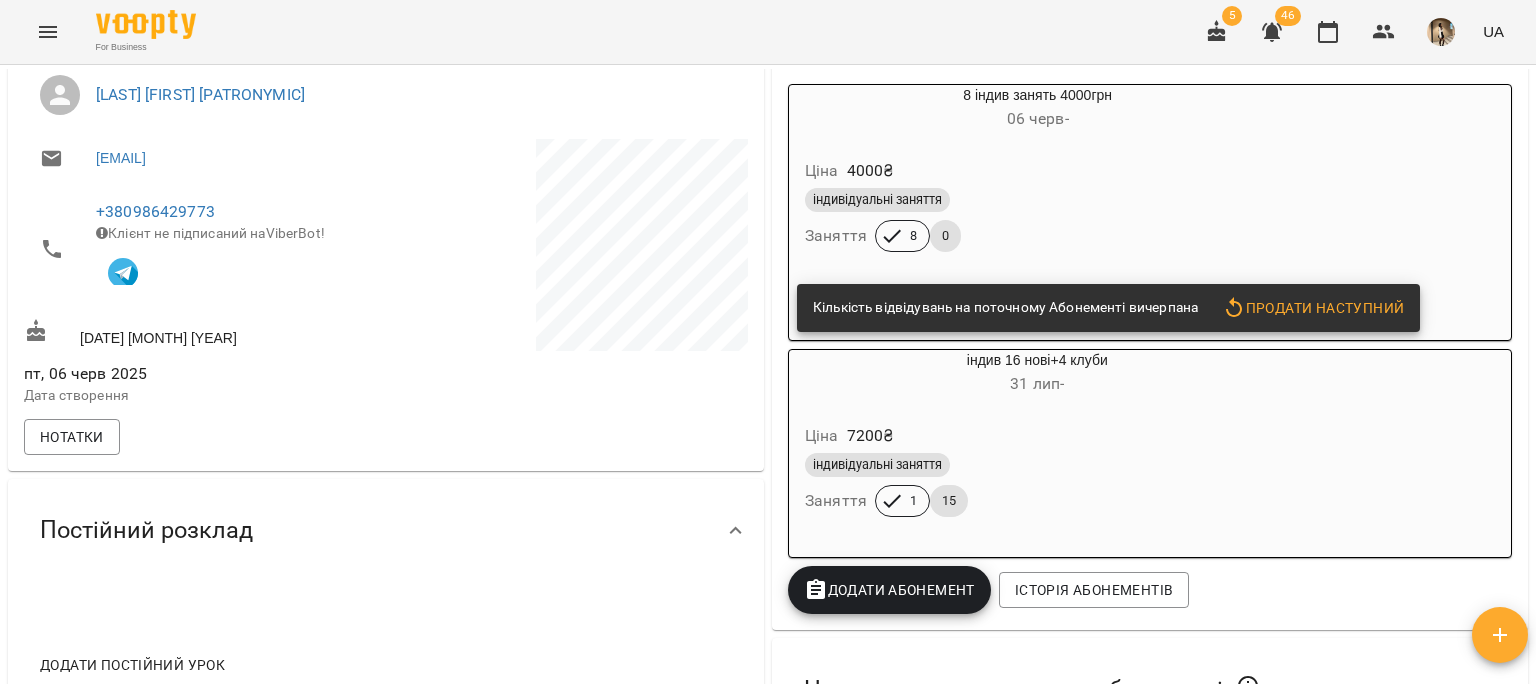 scroll, scrollTop: 328, scrollLeft: 0, axis: vertical 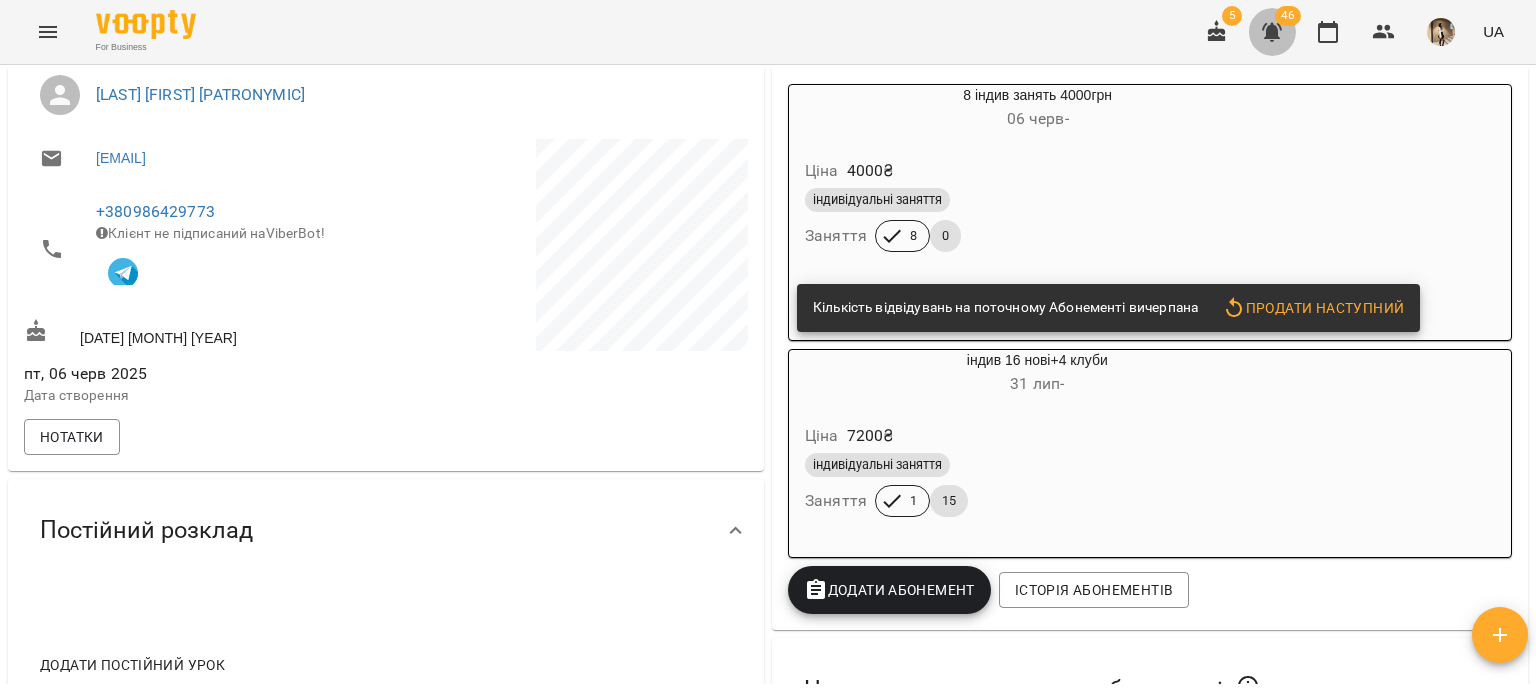 click 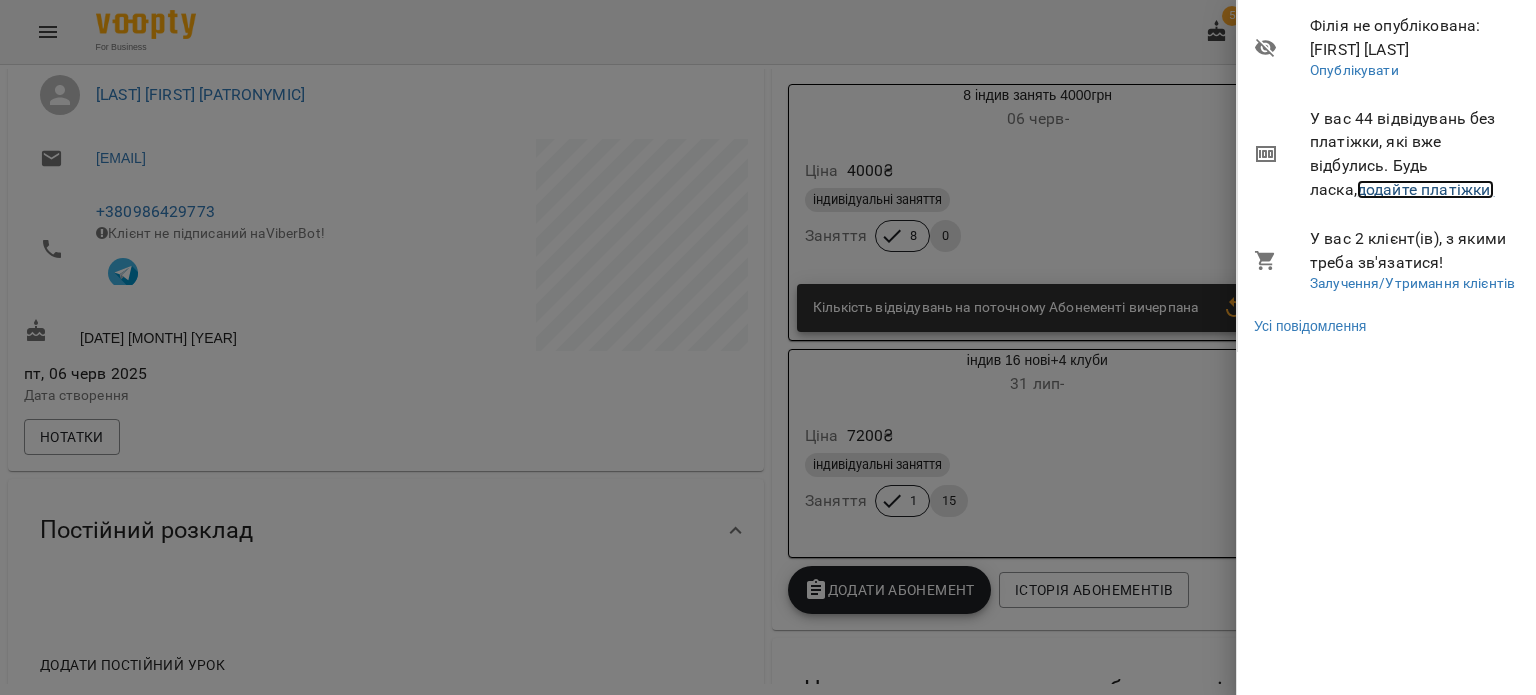 click on "додайте платіжки!" at bounding box center (1426, 189) 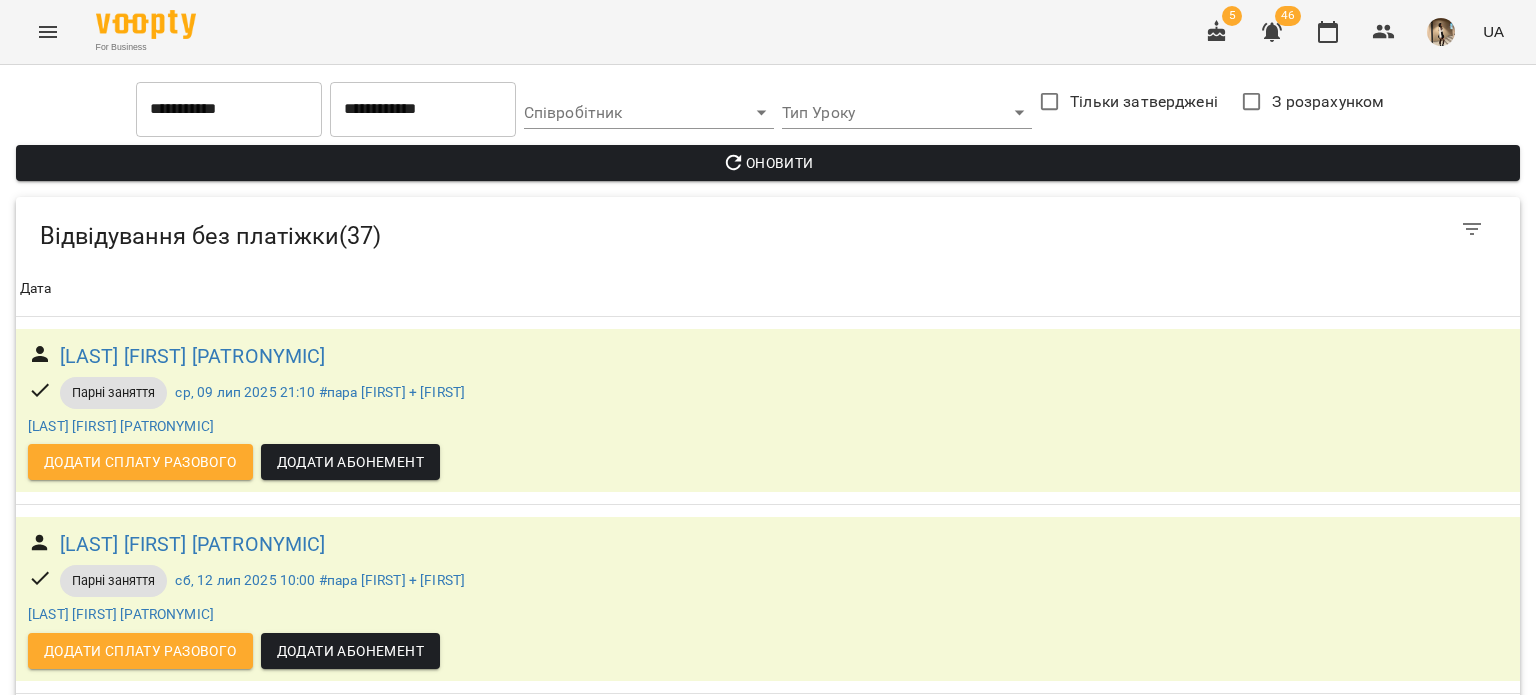 scroll, scrollTop: 3808, scrollLeft: 0, axis: vertical 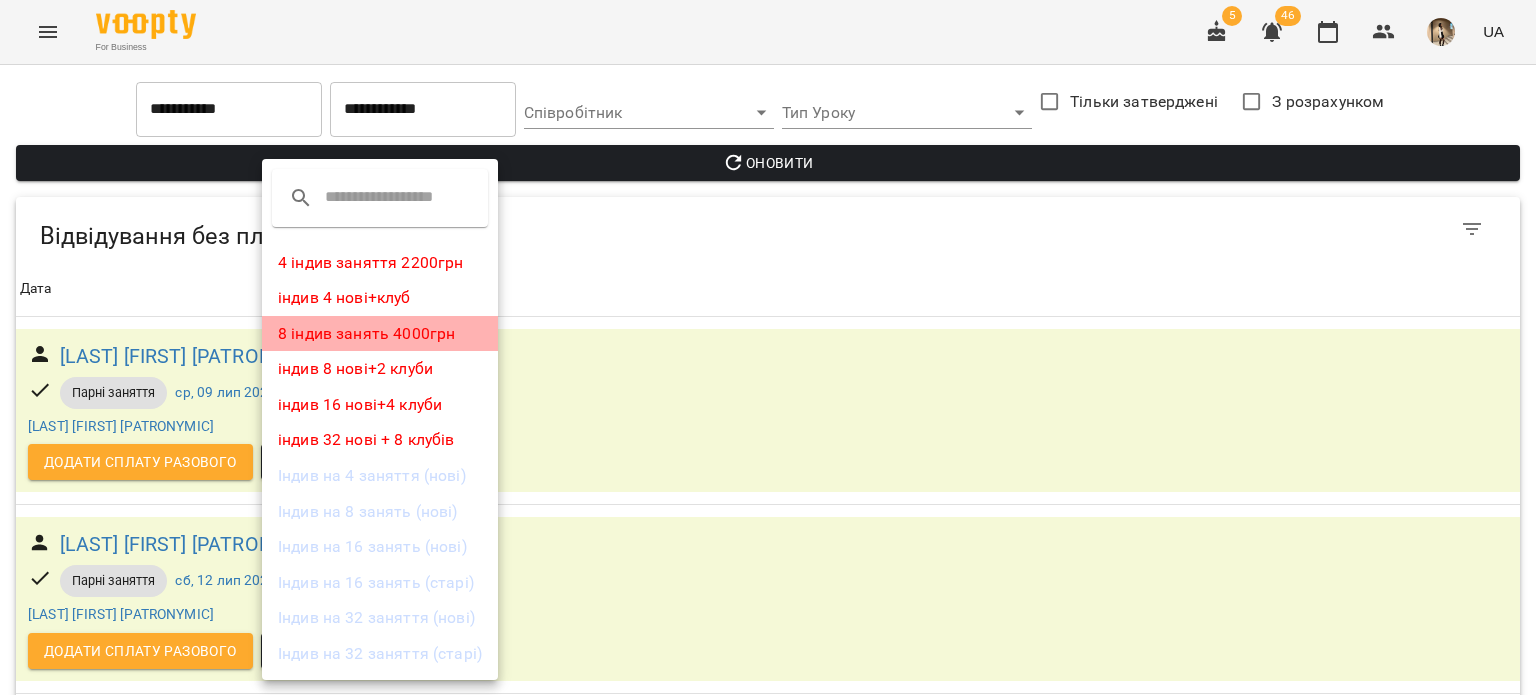 click on "8 індив занять 4000грн" at bounding box center [380, 334] 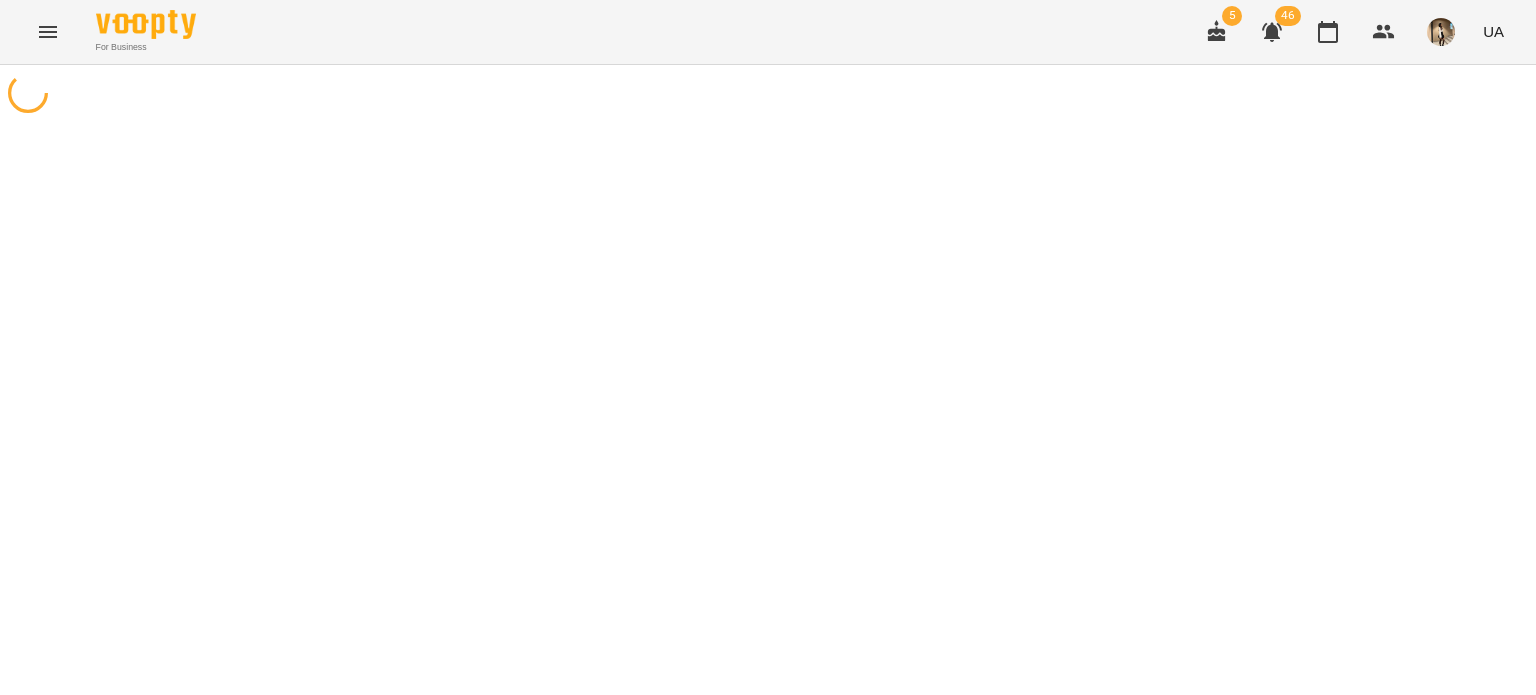 scroll, scrollTop: 0, scrollLeft: 0, axis: both 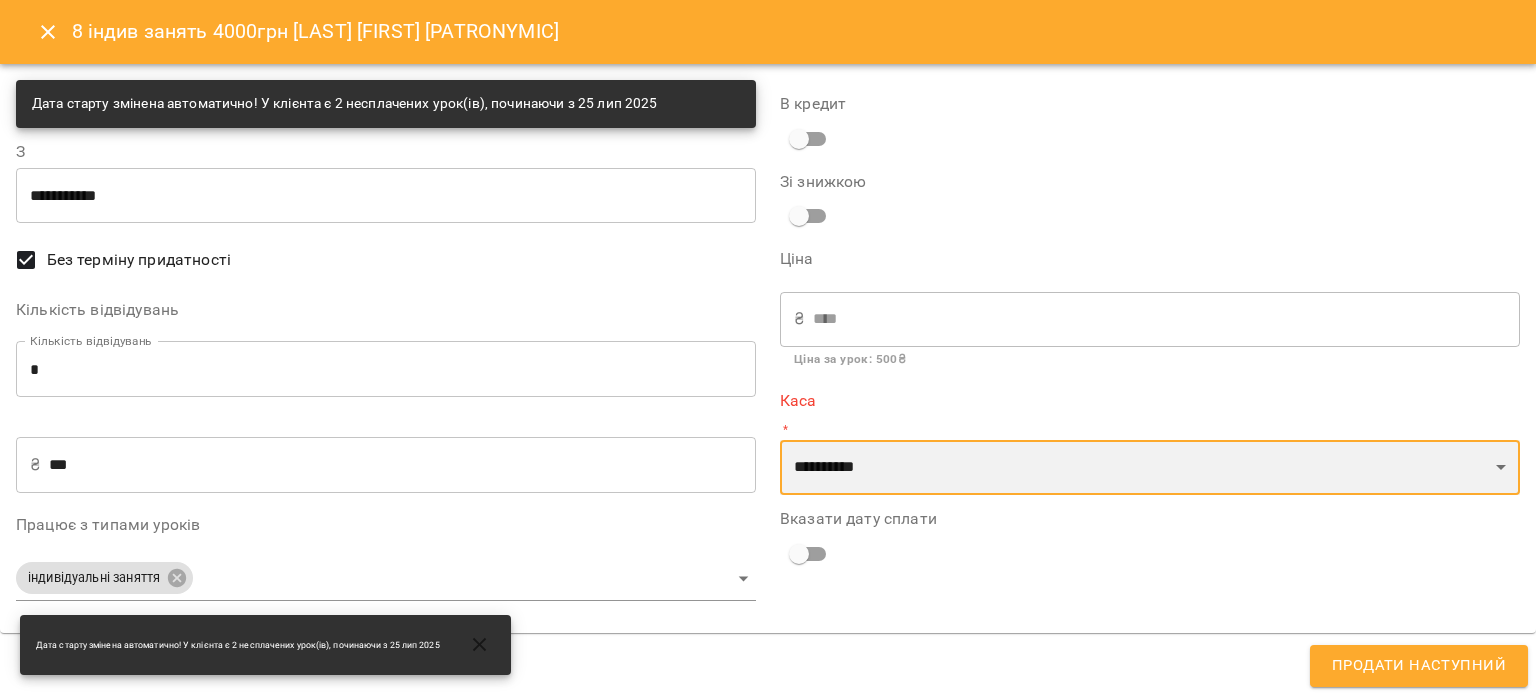 click on "**********" at bounding box center [1150, 468] 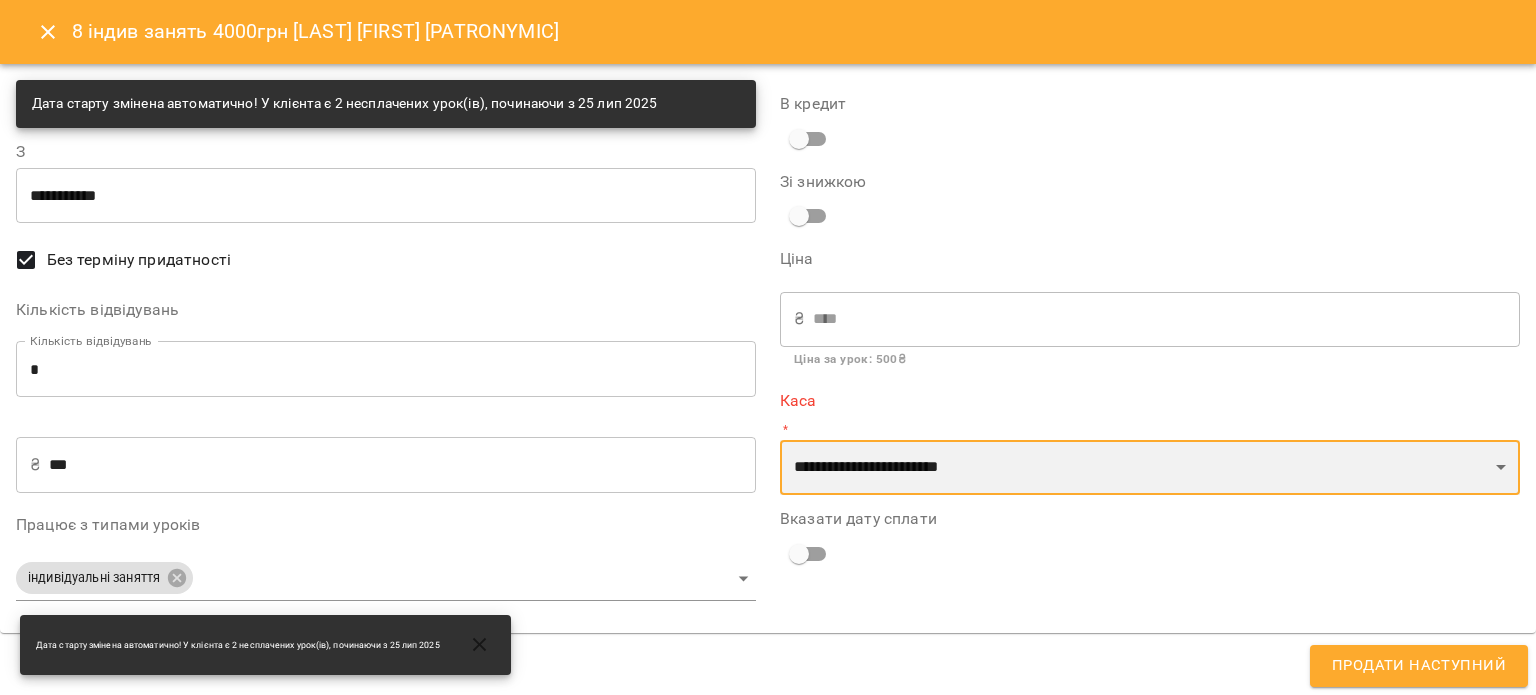 click on "**********" at bounding box center [1150, 468] 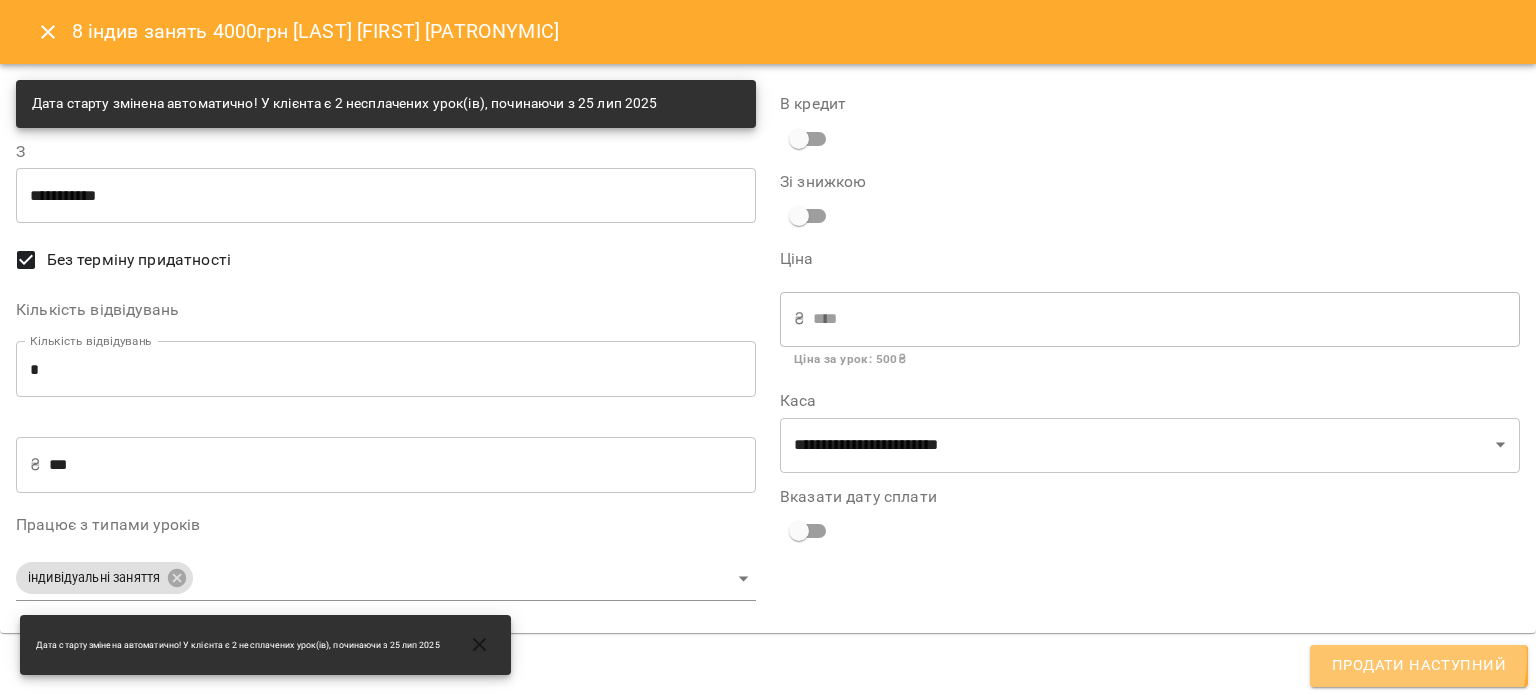 click on "Продати наступний" at bounding box center [1419, 666] 